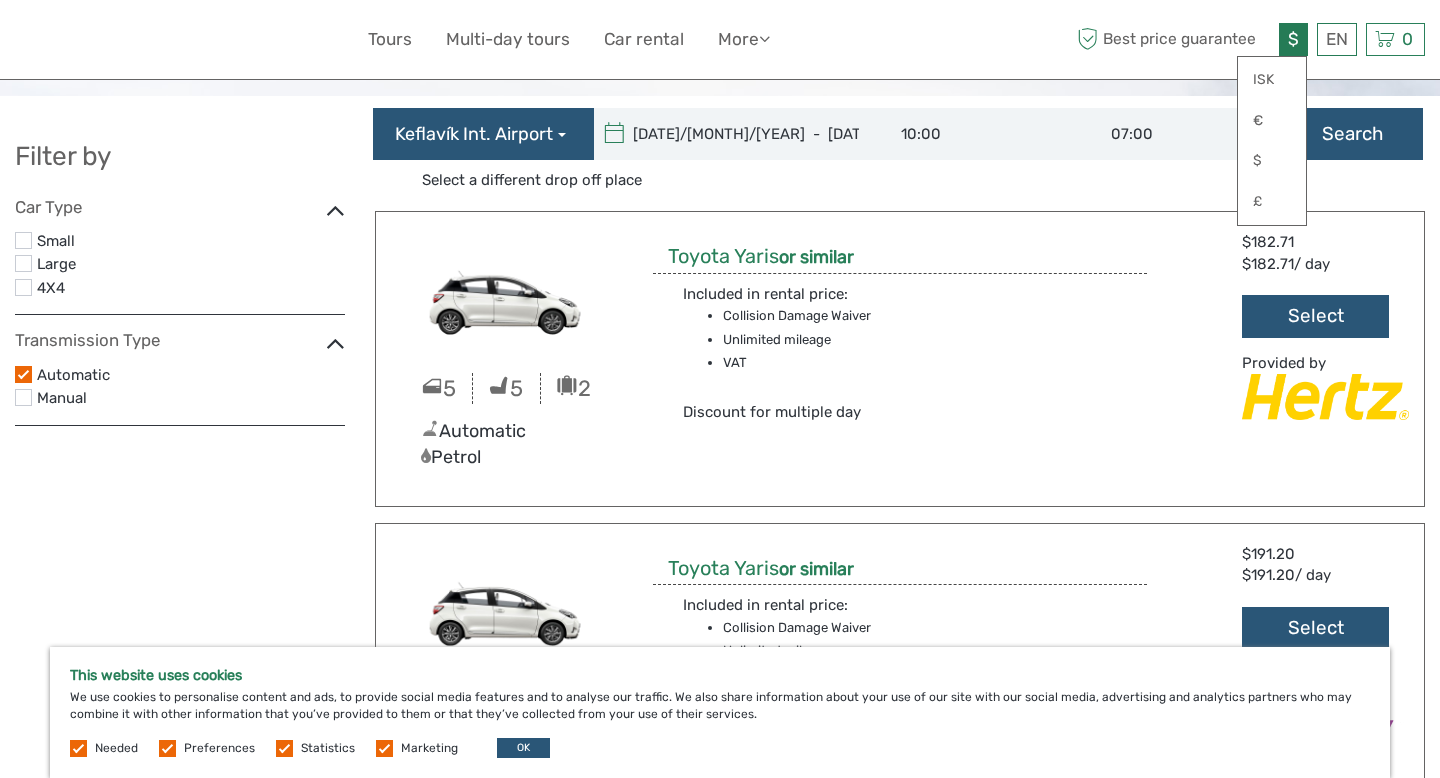 scroll, scrollTop: 0, scrollLeft: 0, axis: both 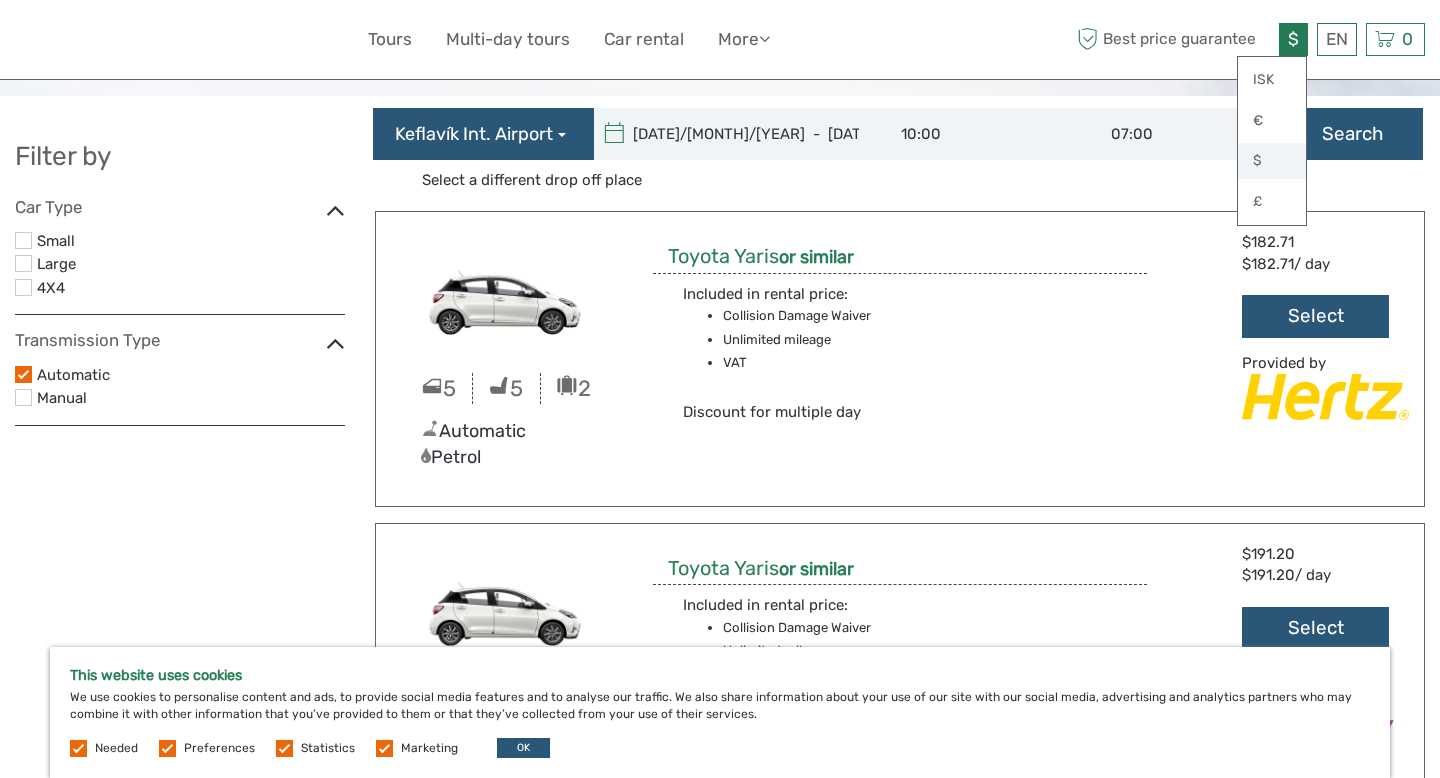 click on "$" at bounding box center (1272, 161) 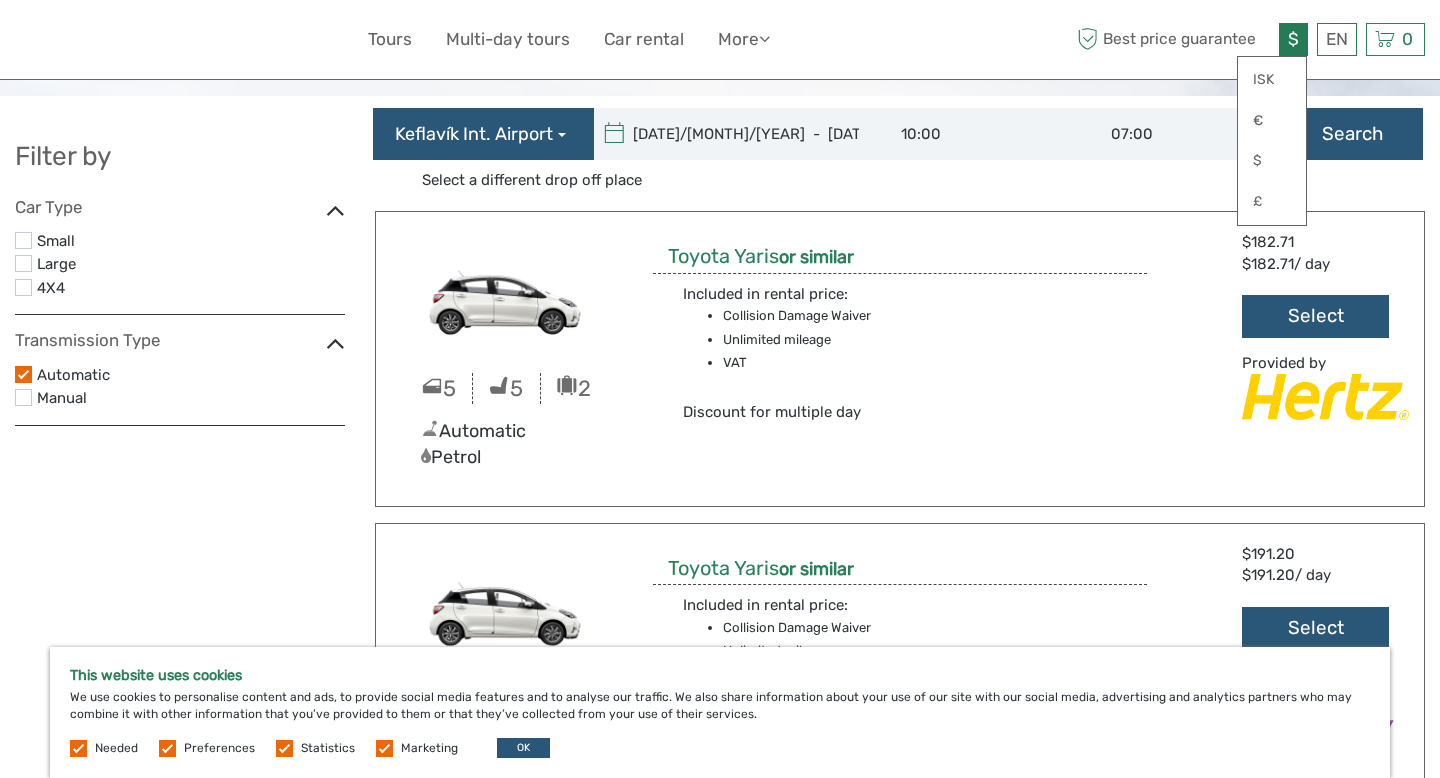 click on "$
ISK
€
$
£
EN
English
Español
Deutsch
Tours
Multi-day tours
Car rental
More
Food & drink
Travel Articles
Back to ALL
Food & drink
Travel Articles
Back to ALL
Best price guarantee" at bounding box center (720, 39) 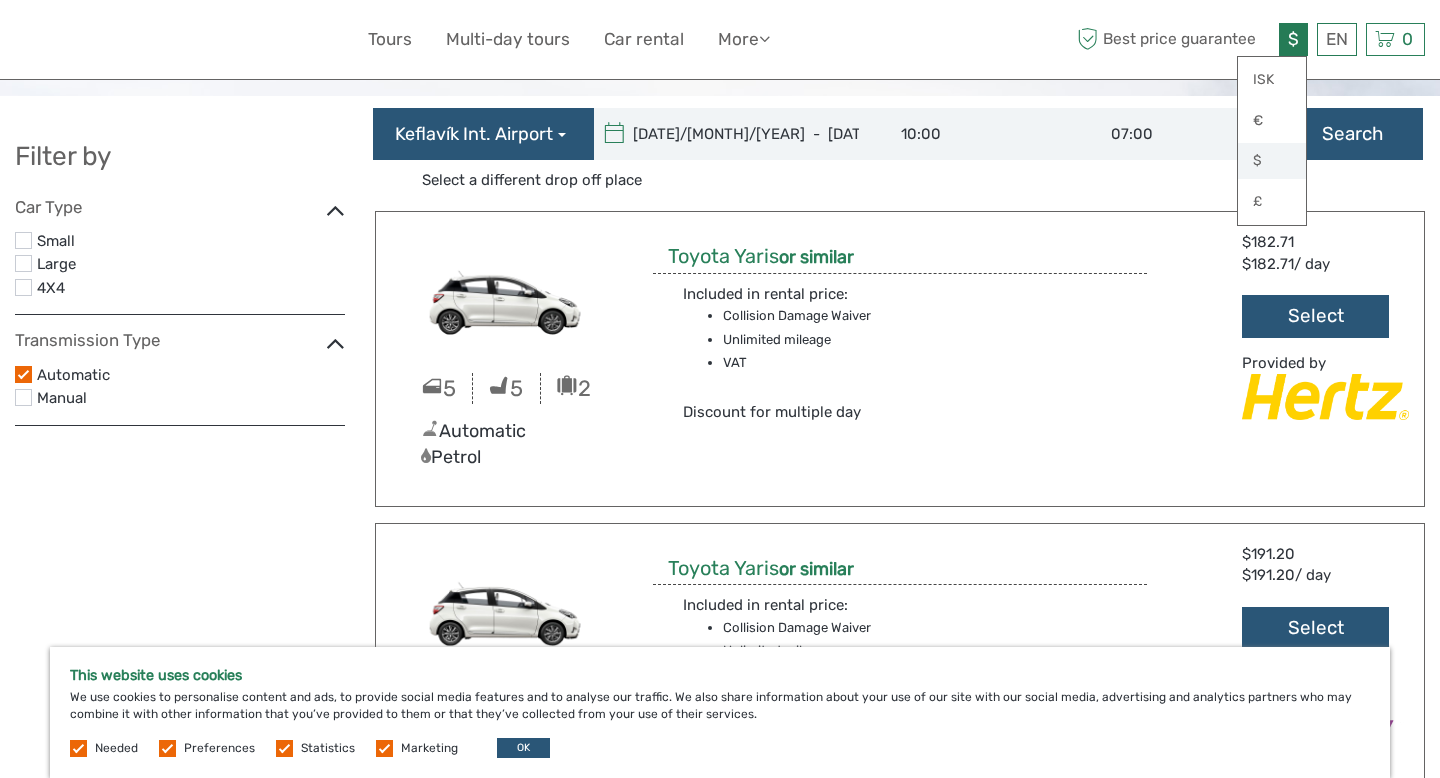 click on "$" at bounding box center [1272, 161] 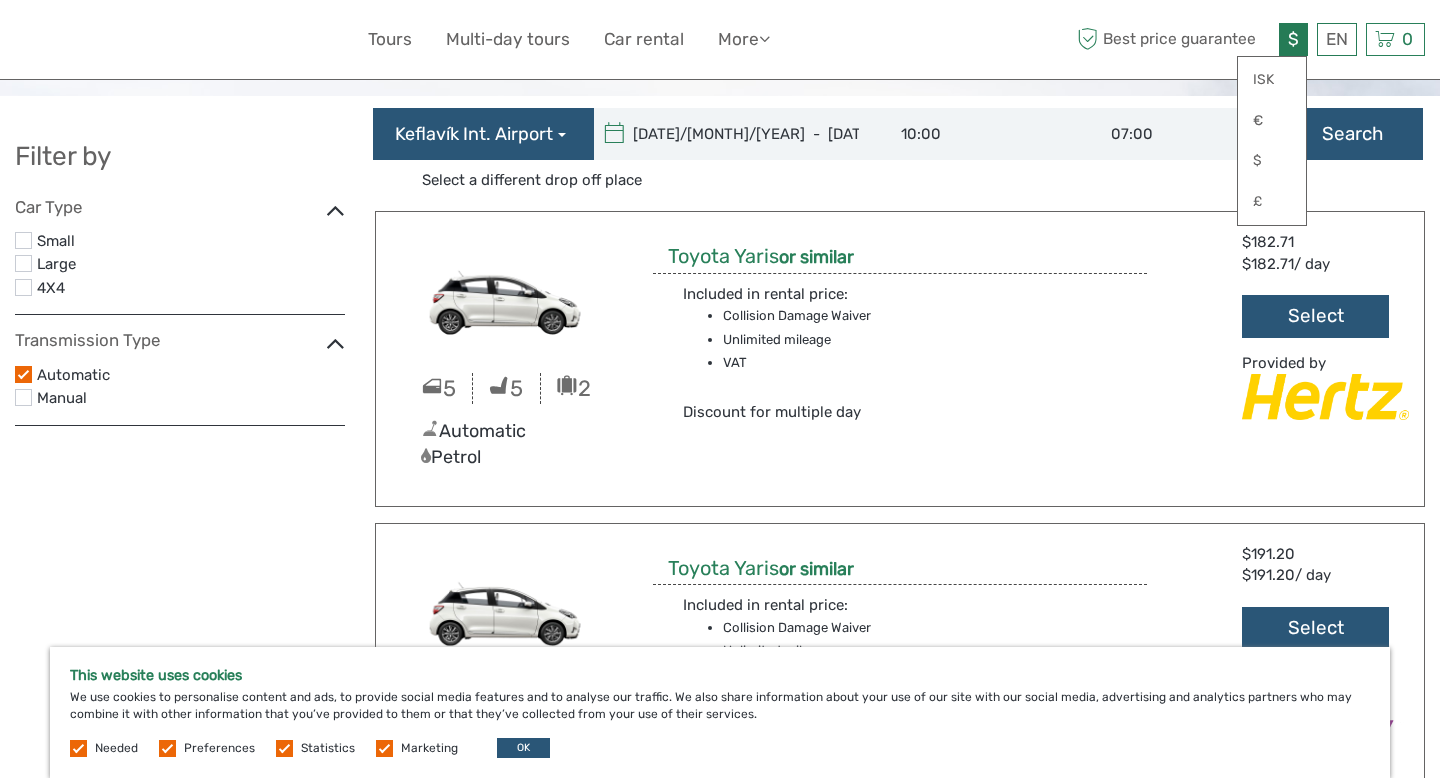 click on "$" at bounding box center (1293, 39) 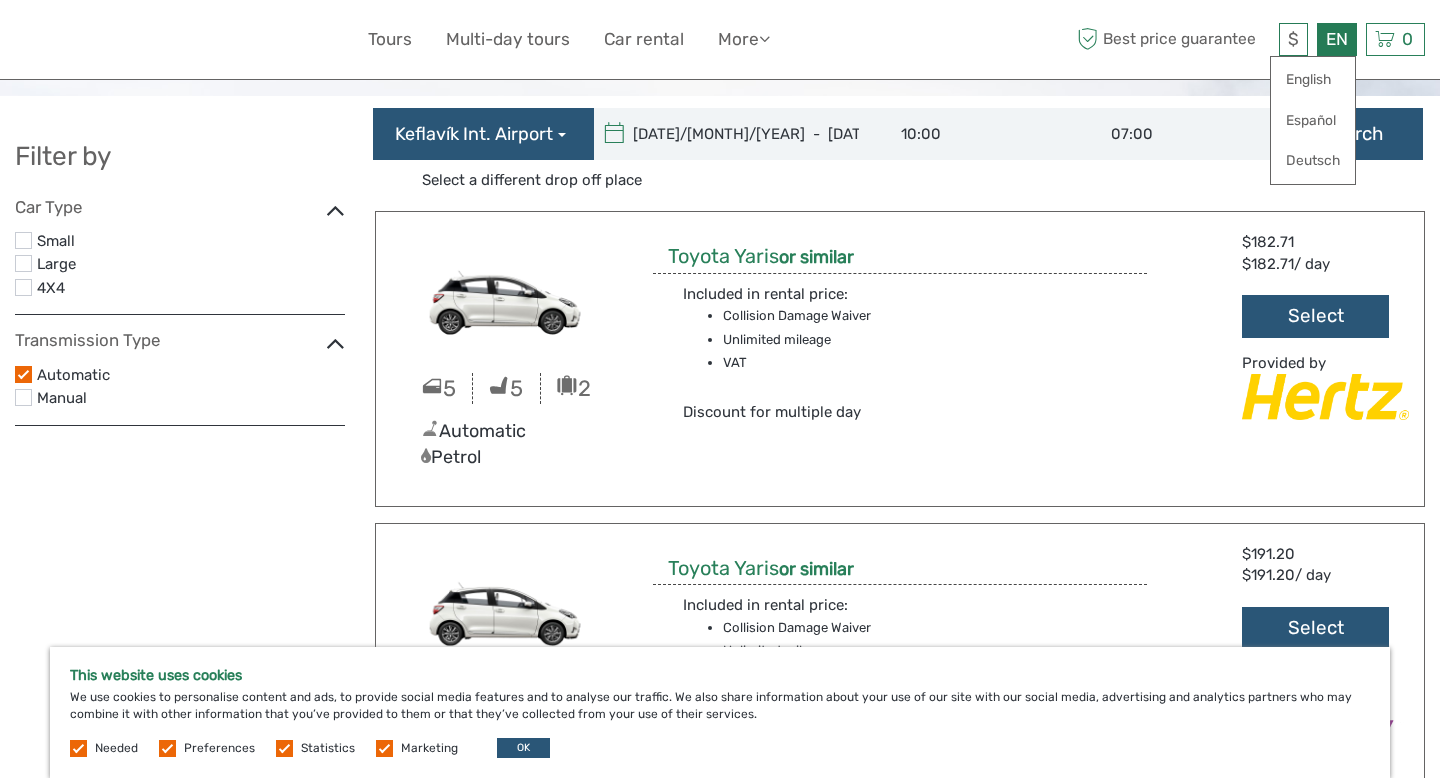 click on "EN
English
Español
Deutsch" at bounding box center (1337, 39) 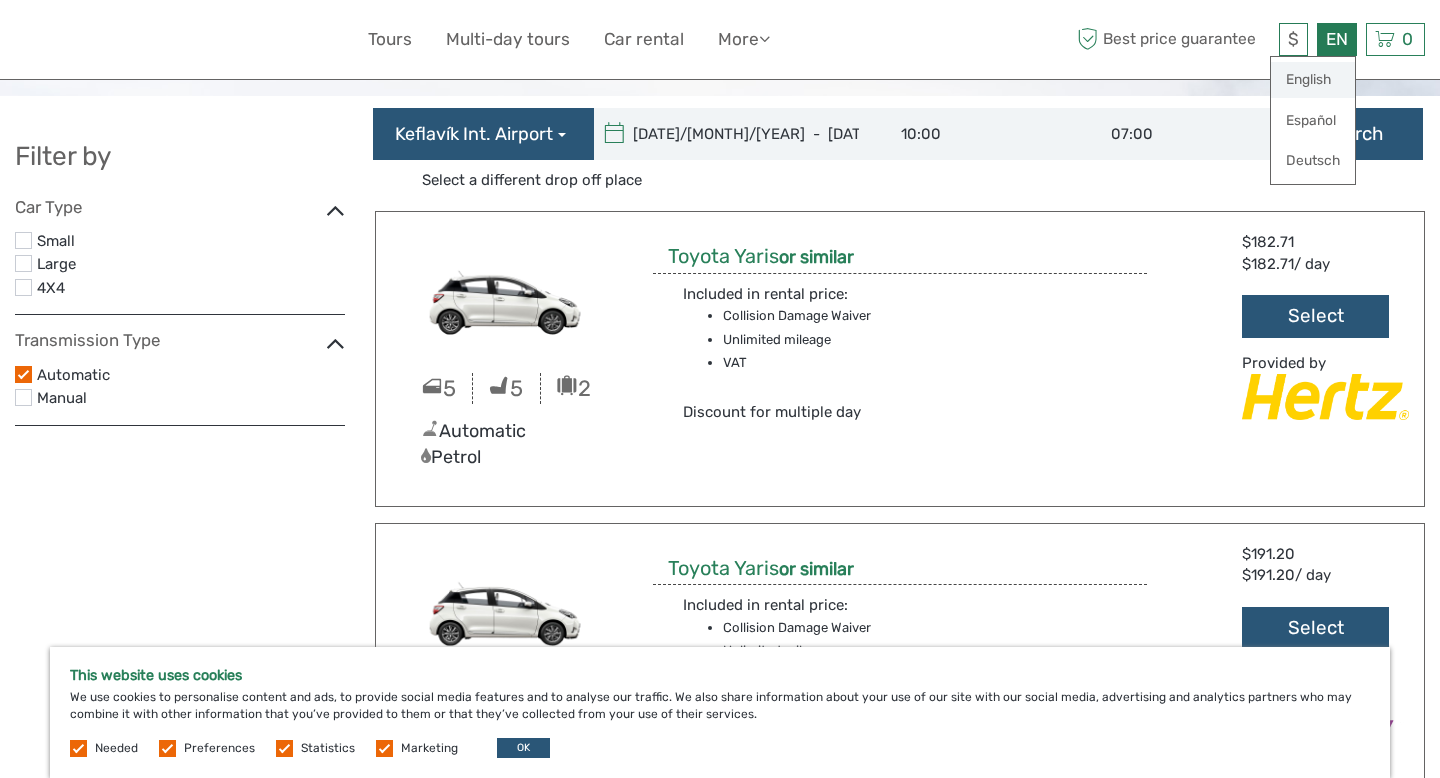 click on "English" at bounding box center [1313, 80] 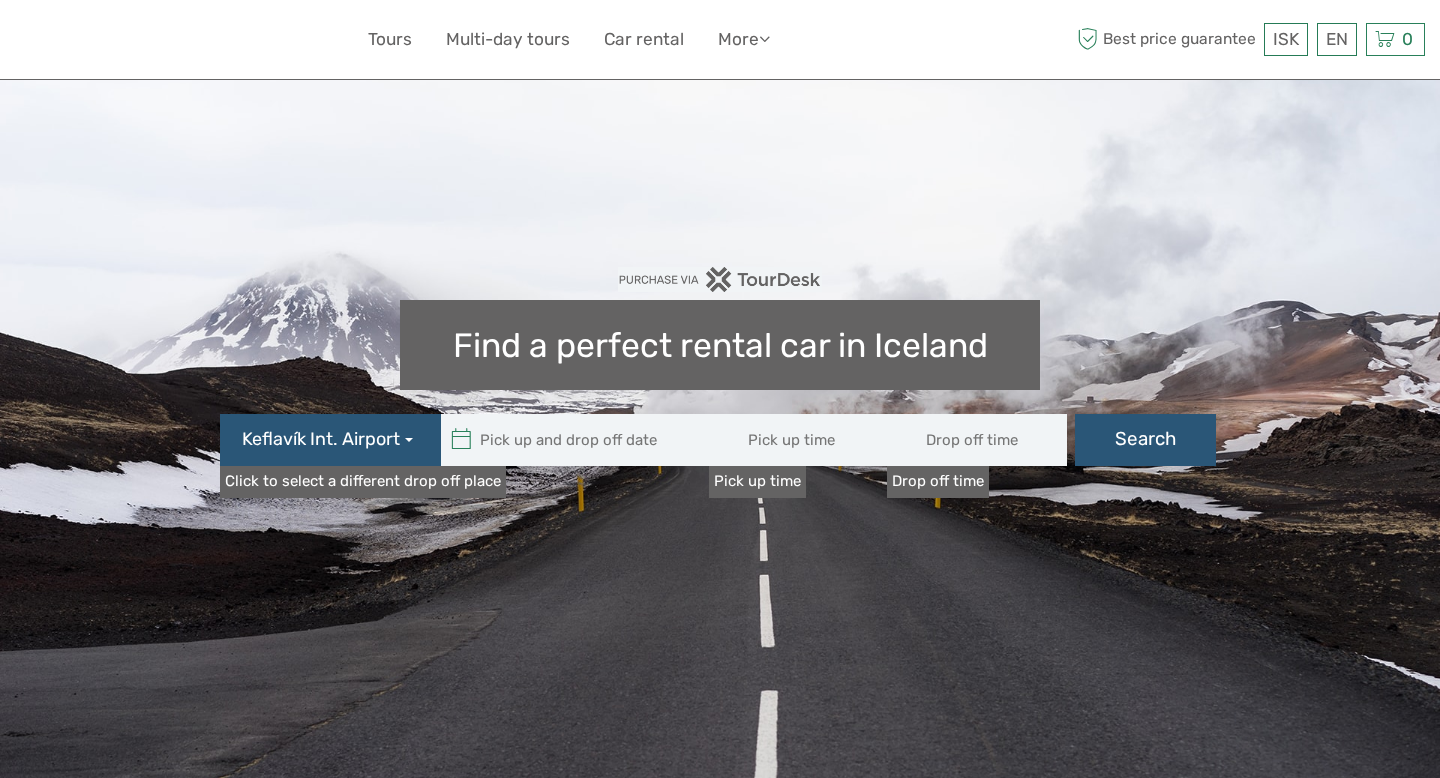 scroll, scrollTop: 0, scrollLeft: 0, axis: both 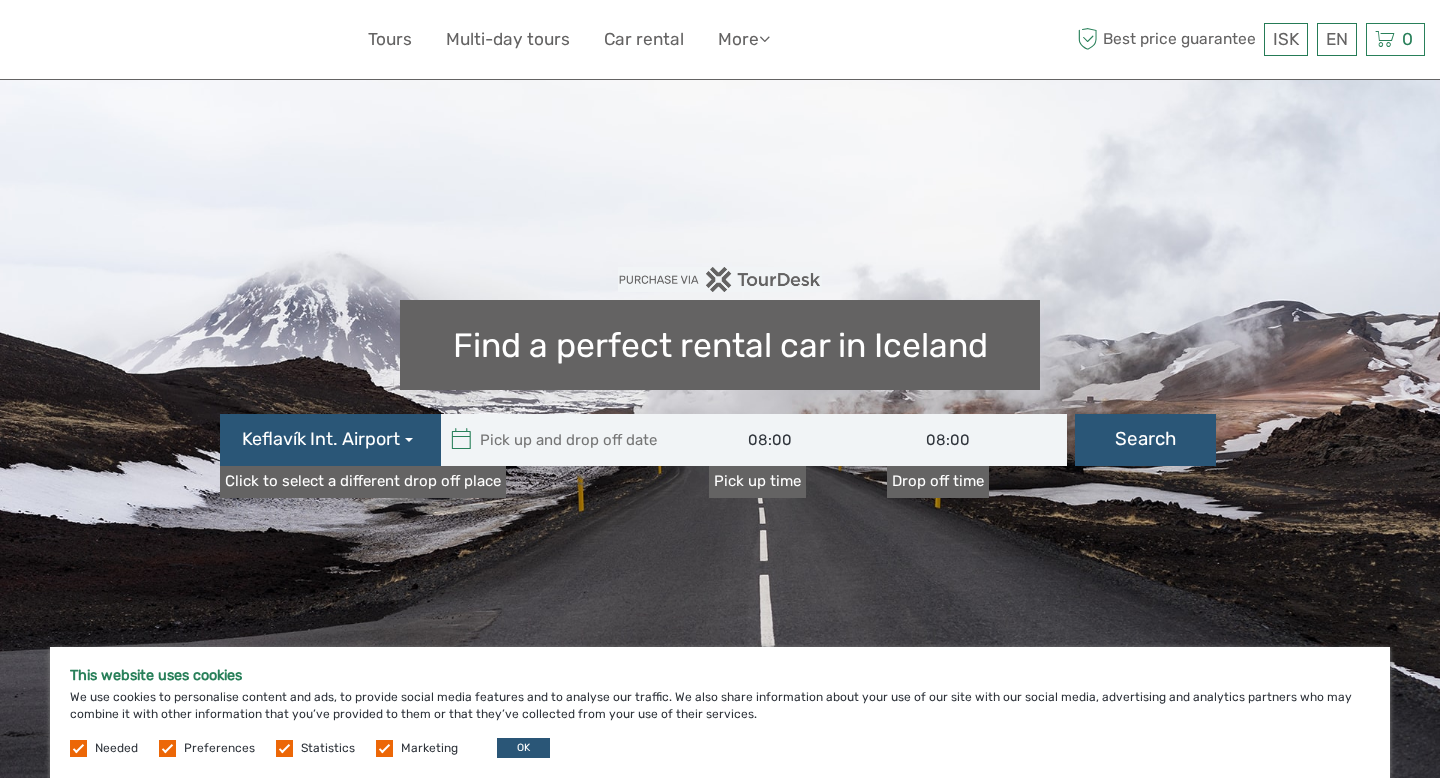 type on "04/08/2025" 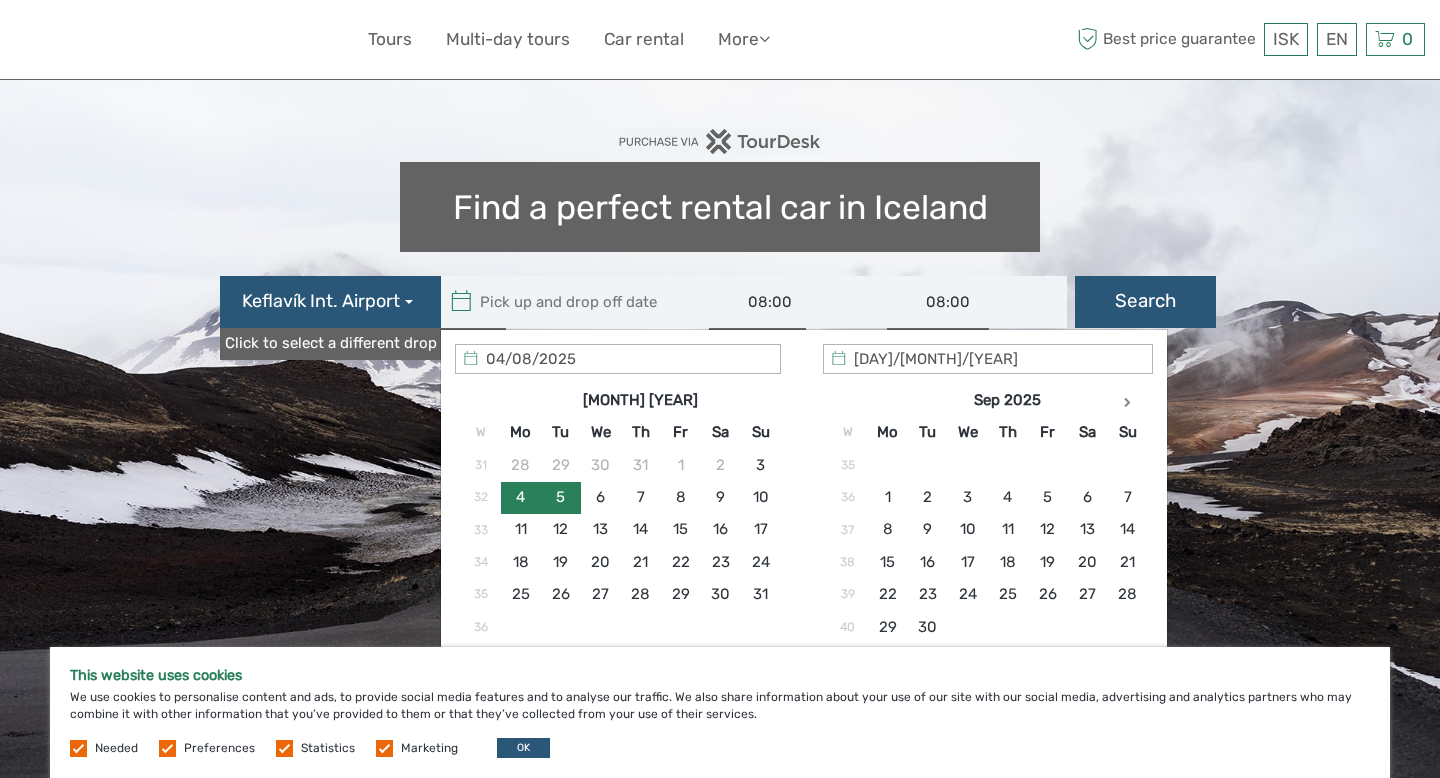 scroll, scrollTop: 142, scrollLeft: 0, axis: vertical 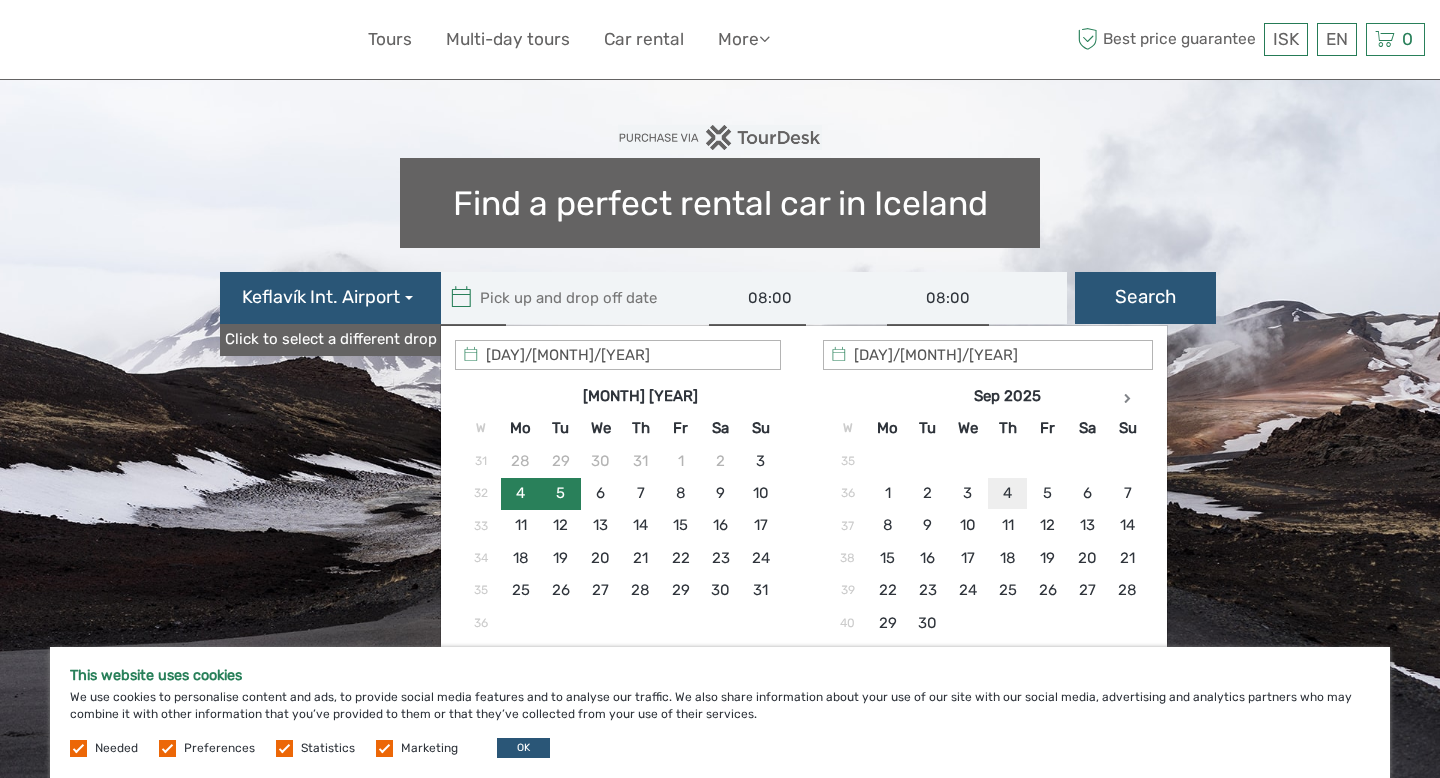 type on "[DAY]/[MONTH]/[YEAR]" 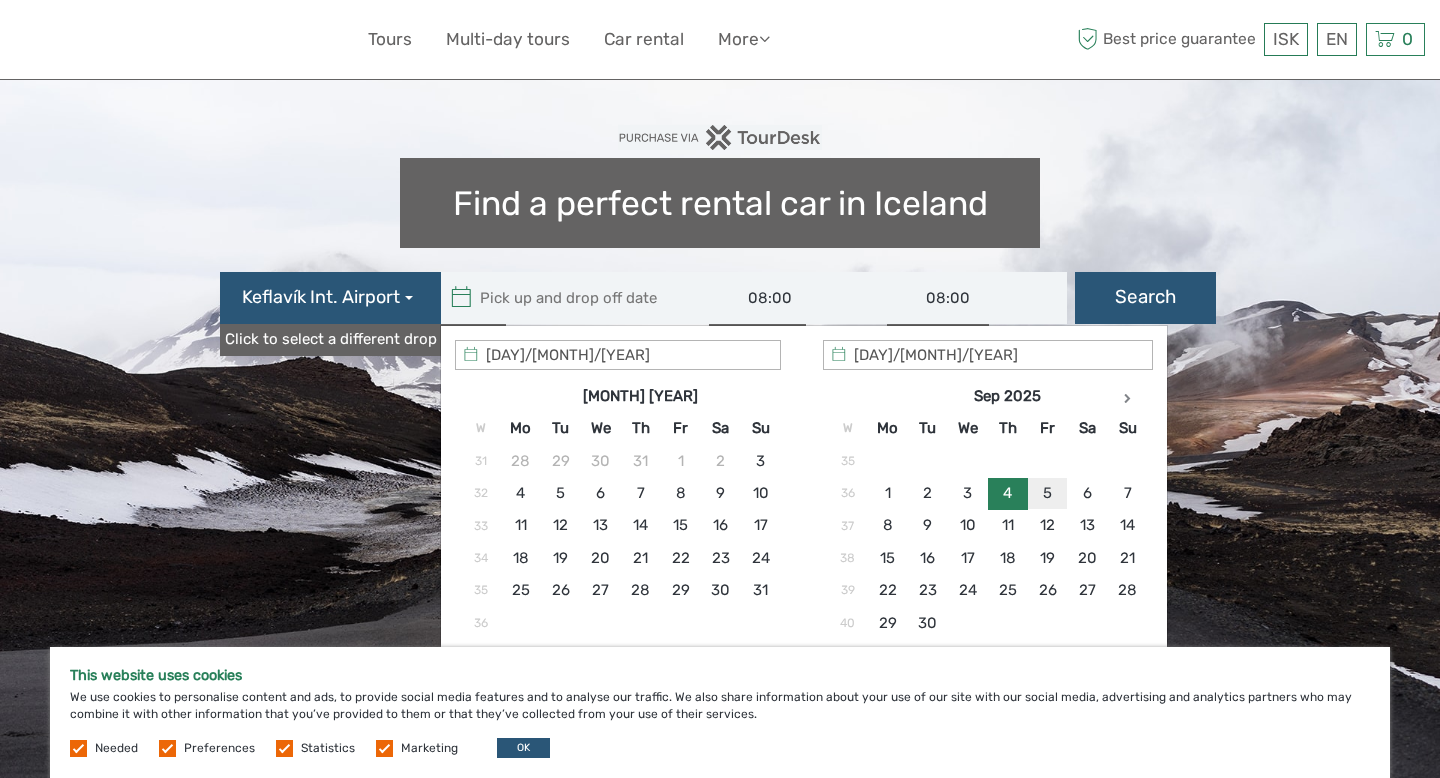 type on "[DAY]/[MONTH]/[YEAR]" 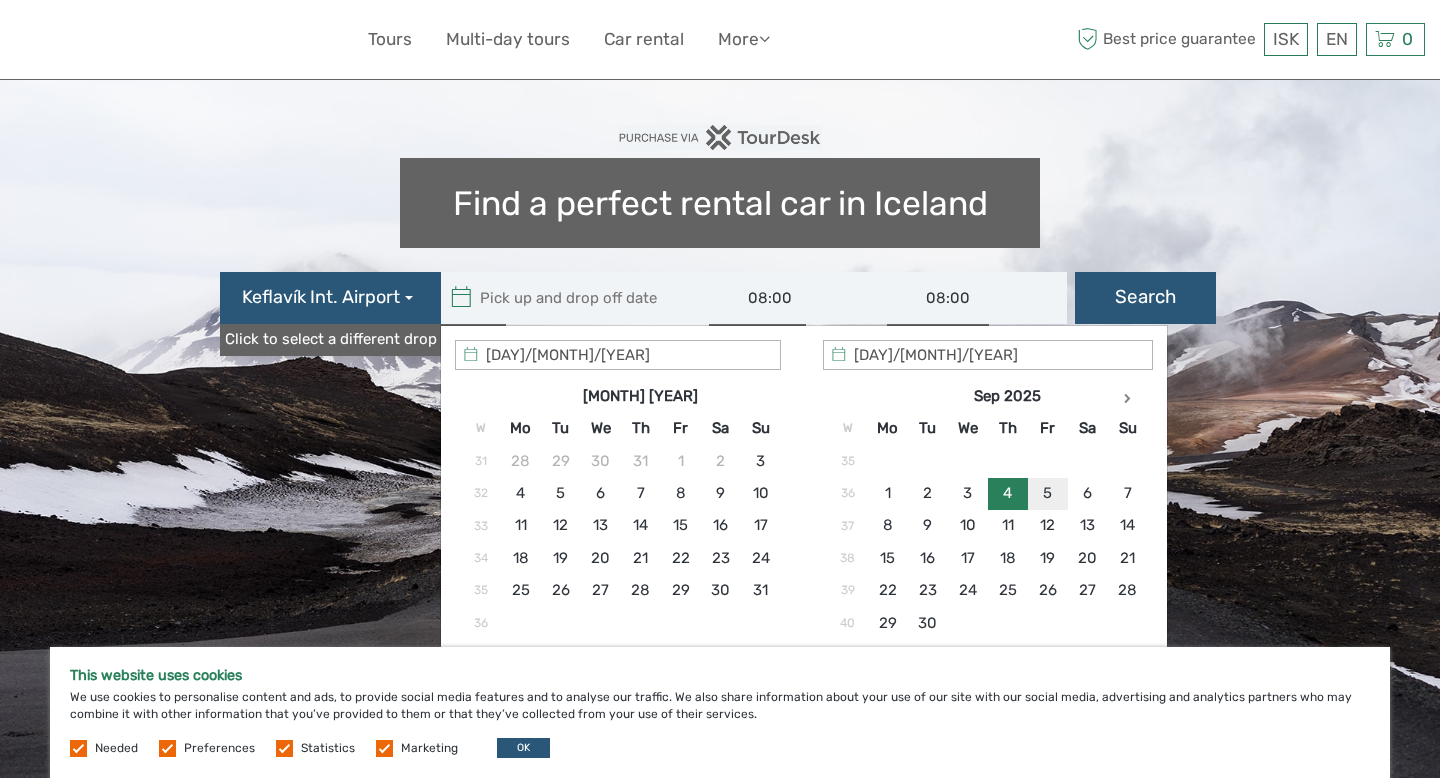 type on "[DAY]/[MONTH]/[YEAR]  -  [DAY]/[MONTH]/[YEAR]" 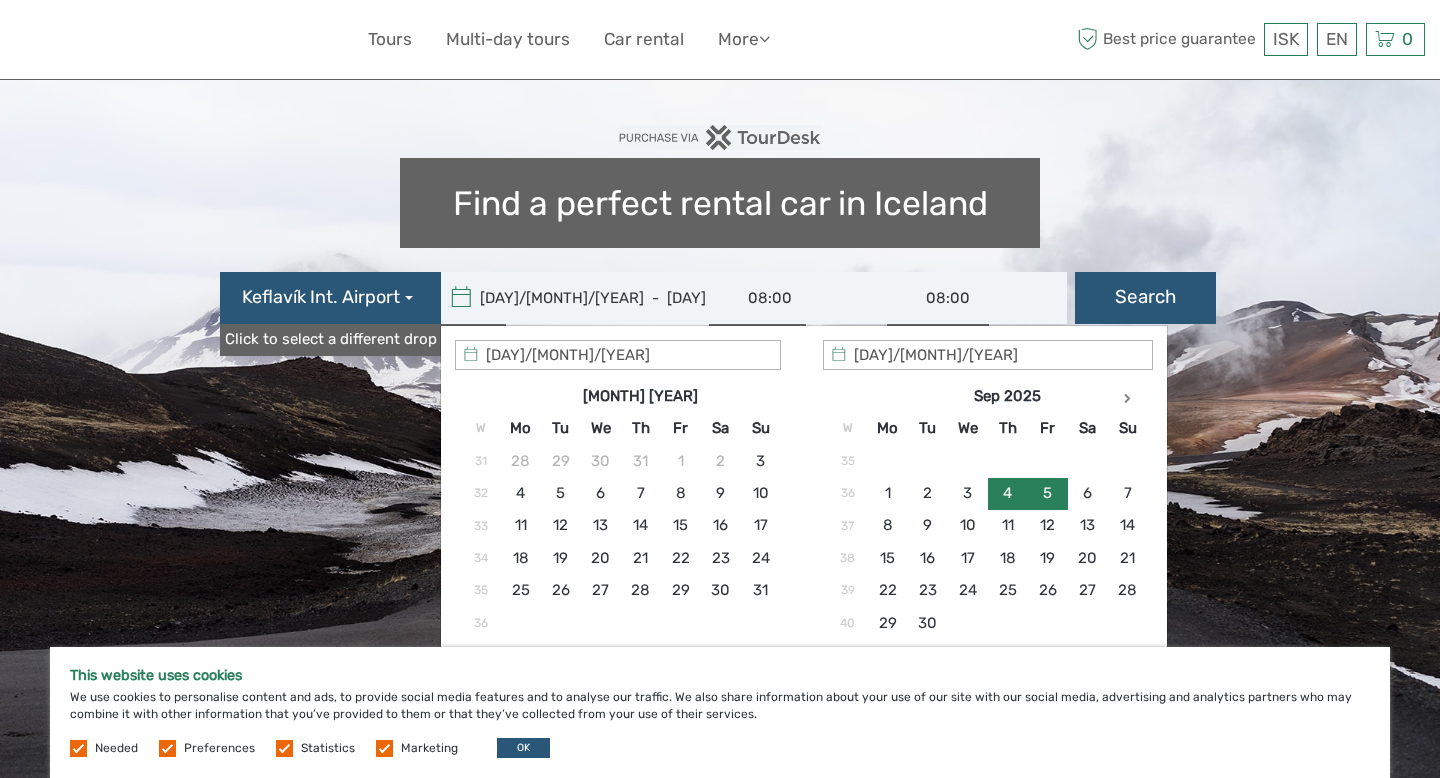 click on "[DAY]/[MONTH]/[YEAR]  -  [DAY]/[MONTH]/[YEAR]" at bounding box center [576, 298] 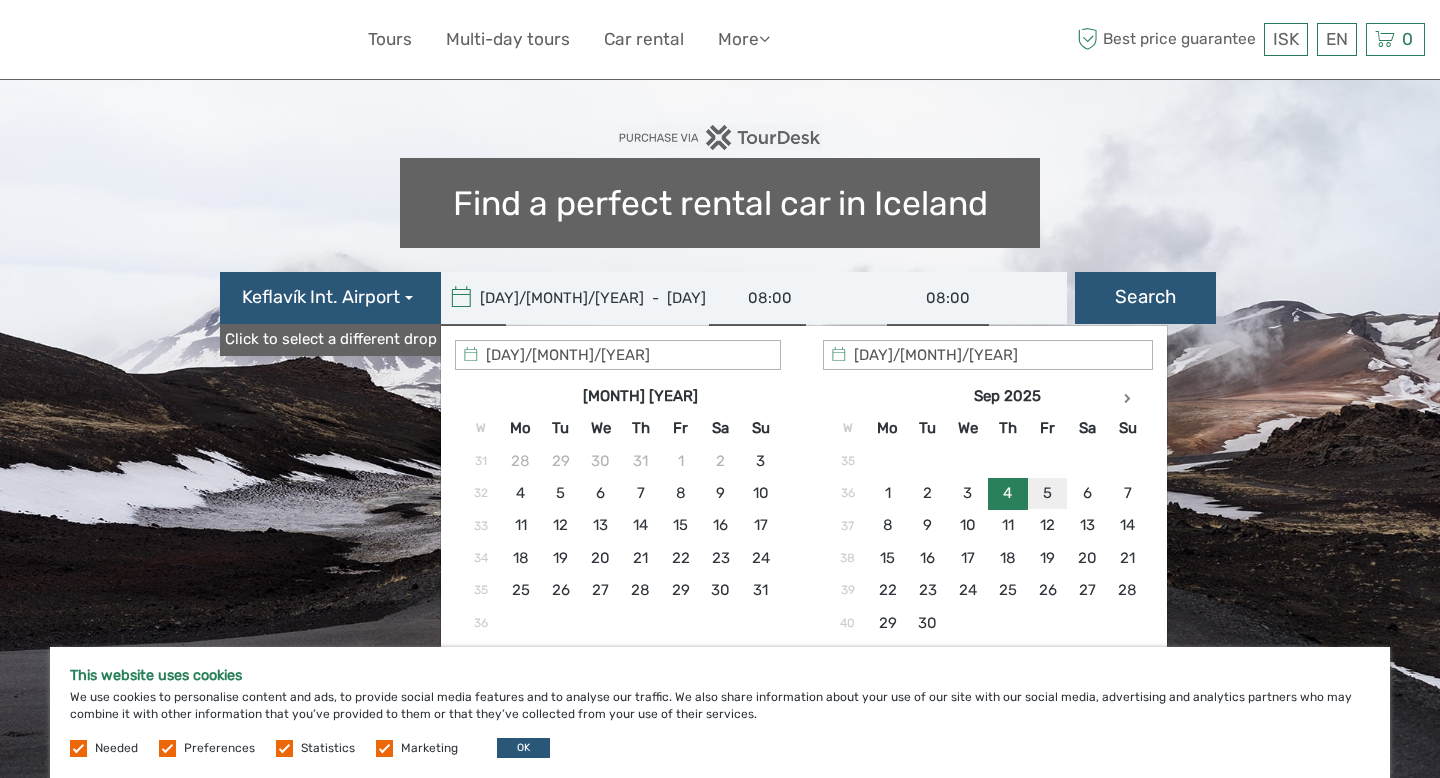 type on "[DAY]/[MONTH]/[YEAR]" 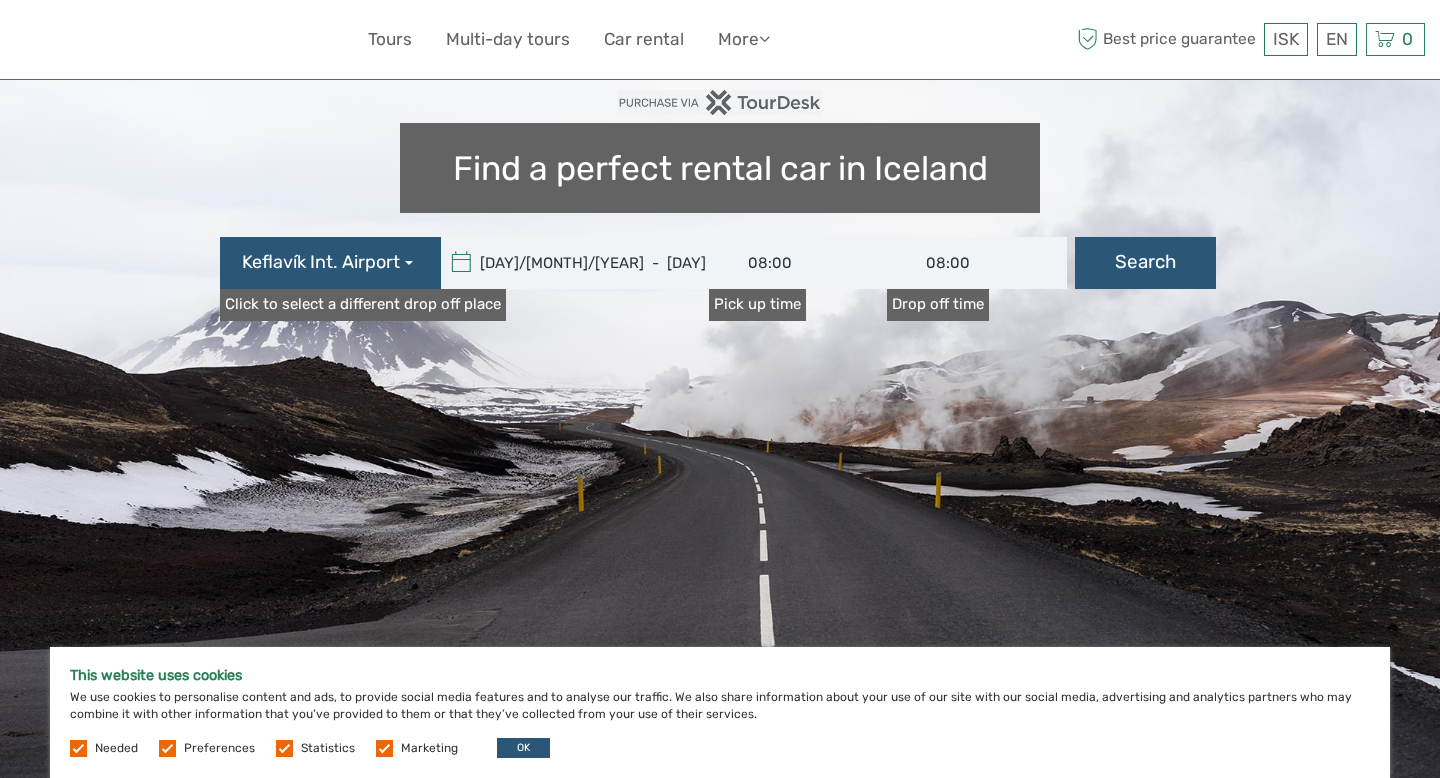 scroll, scrollTop: 179, scrollLeft: 0, axis: vertical 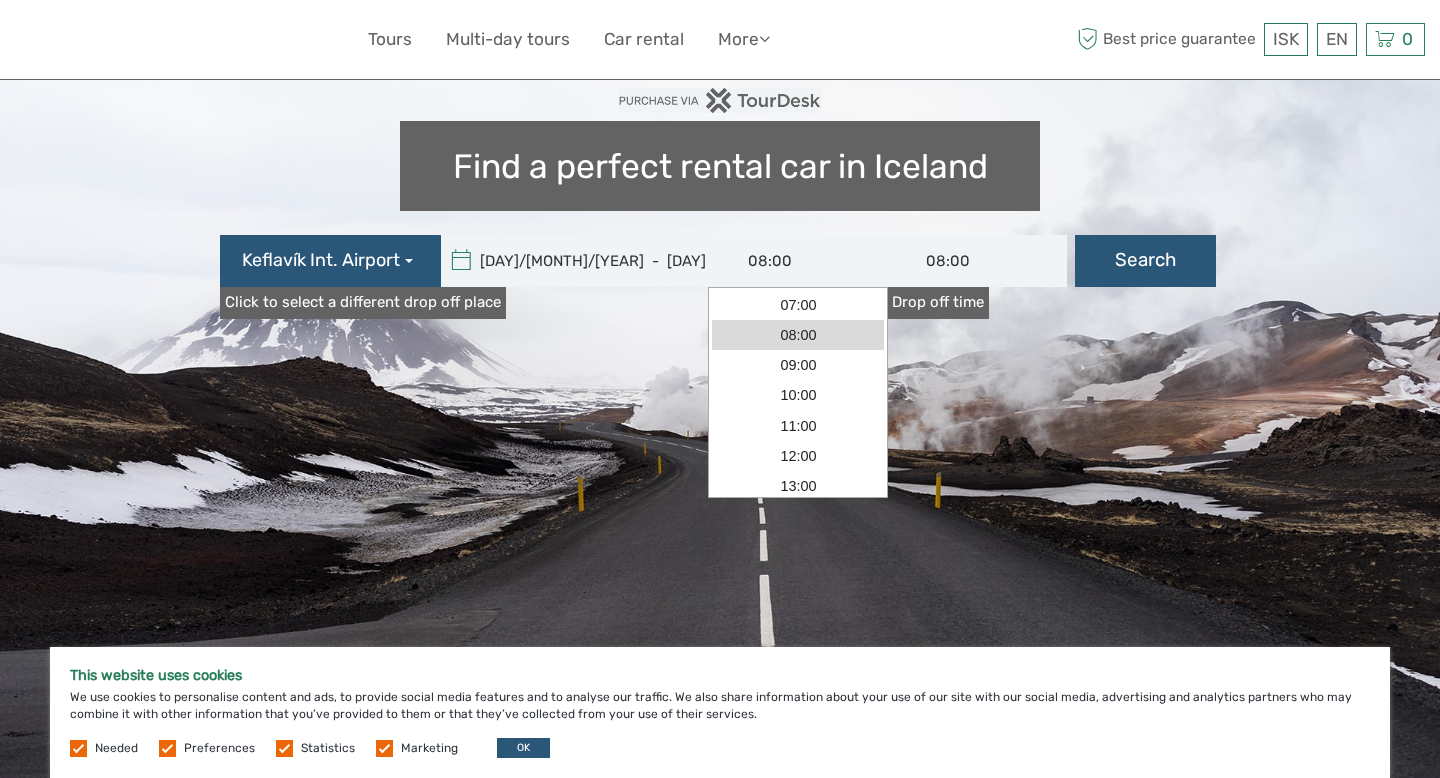 click on "08:00" at bounding box center (799, 261) 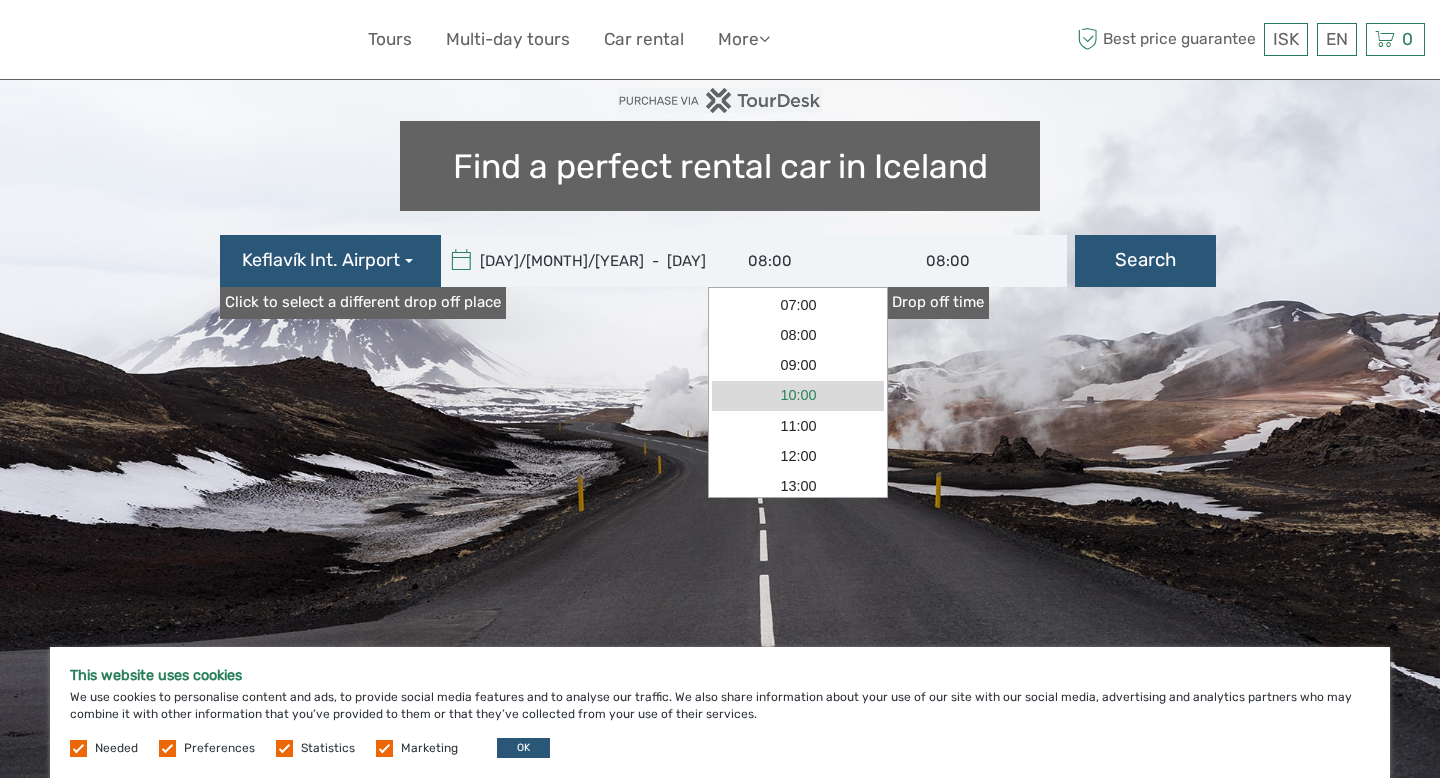 click on "10:00" at bounding box center (798, 396) 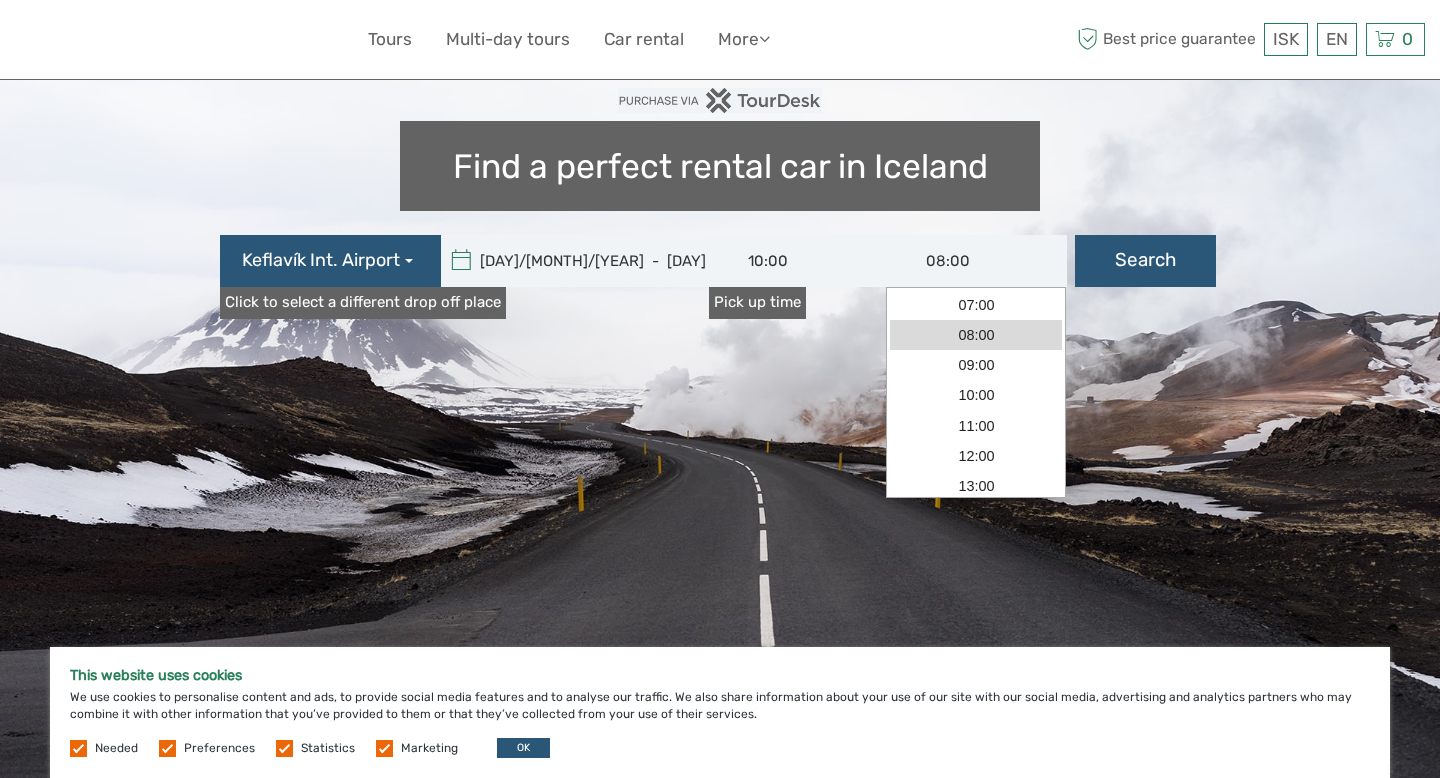 click on "08:00" at bounding box center (977, 261) 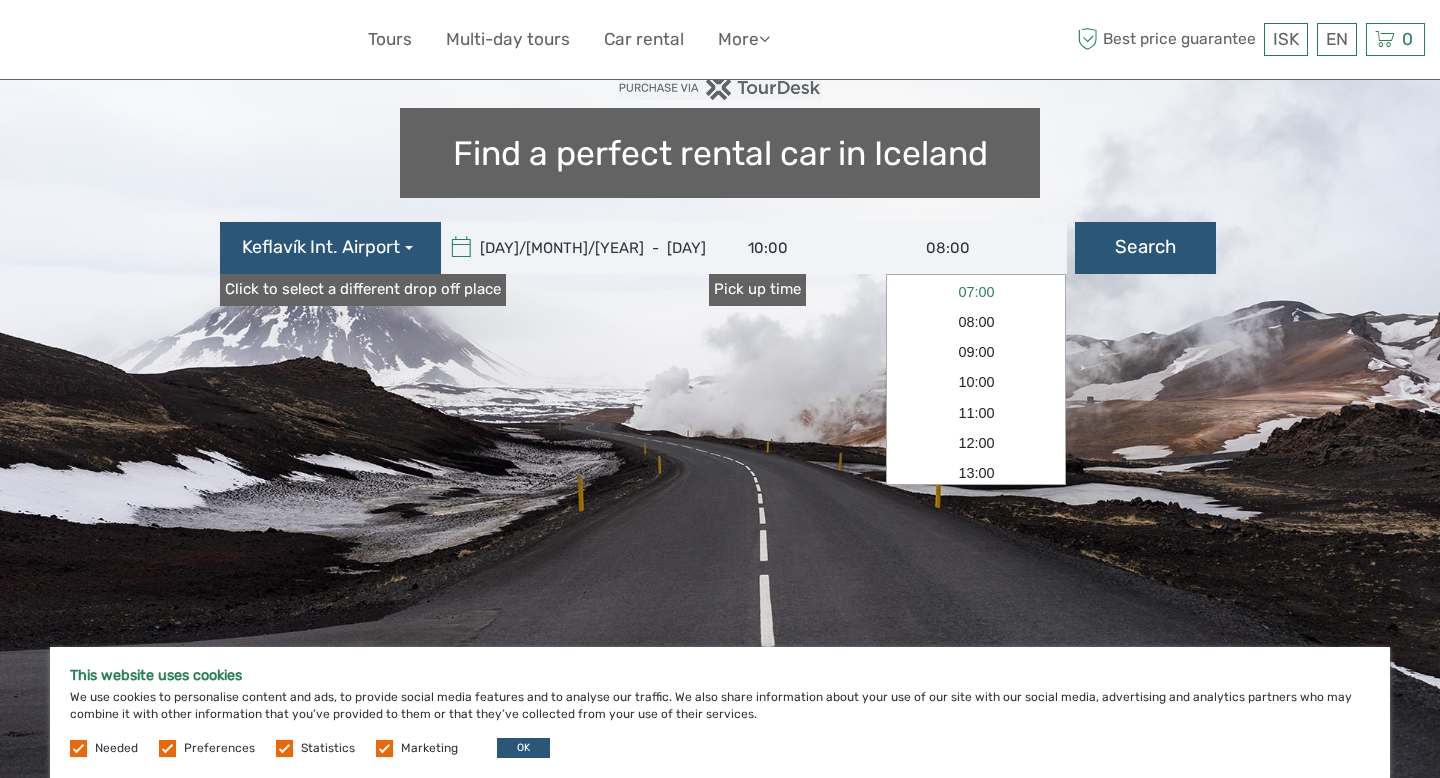 scroll, scrollTop: 195, scrollLeft: 0, axis: vertical 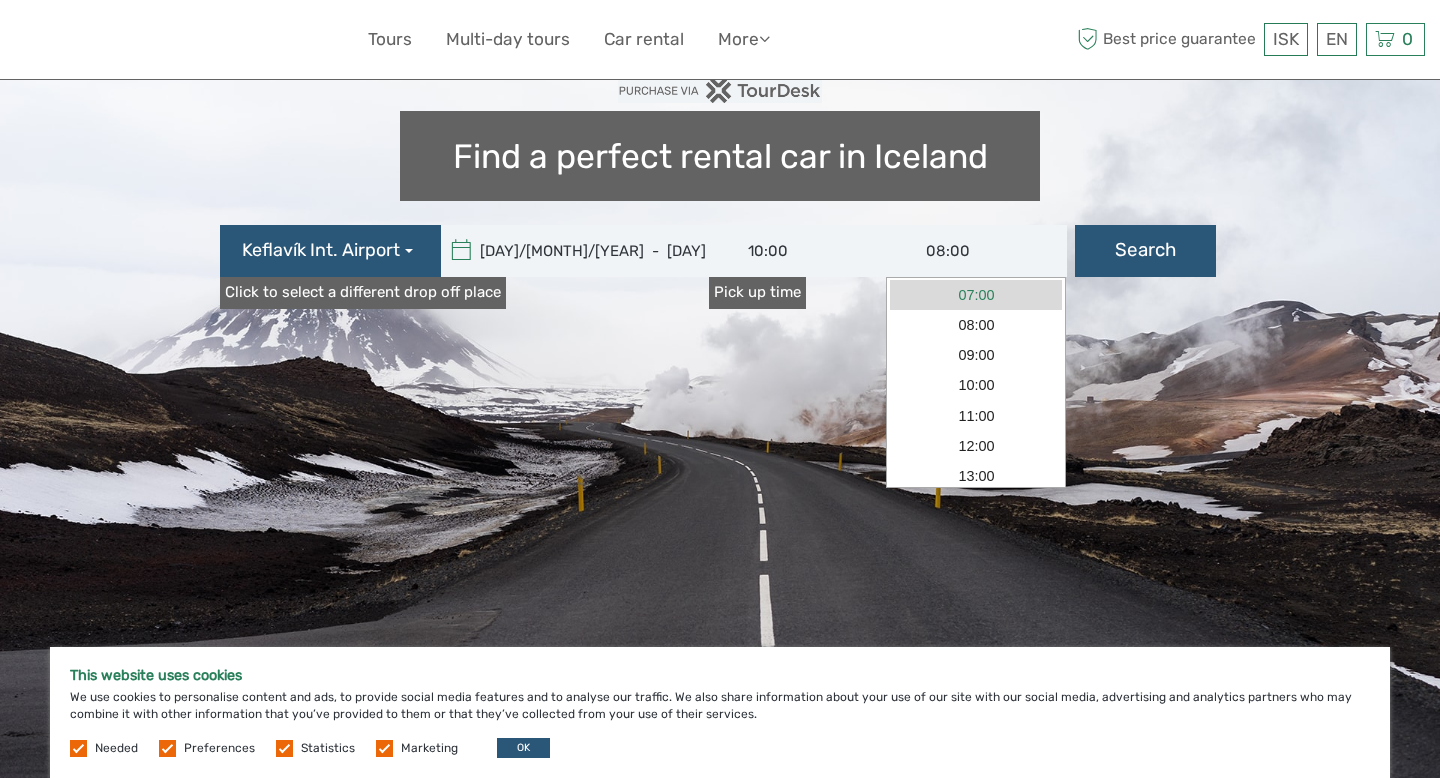 click on "07:00" at bounding box center (976, 295) 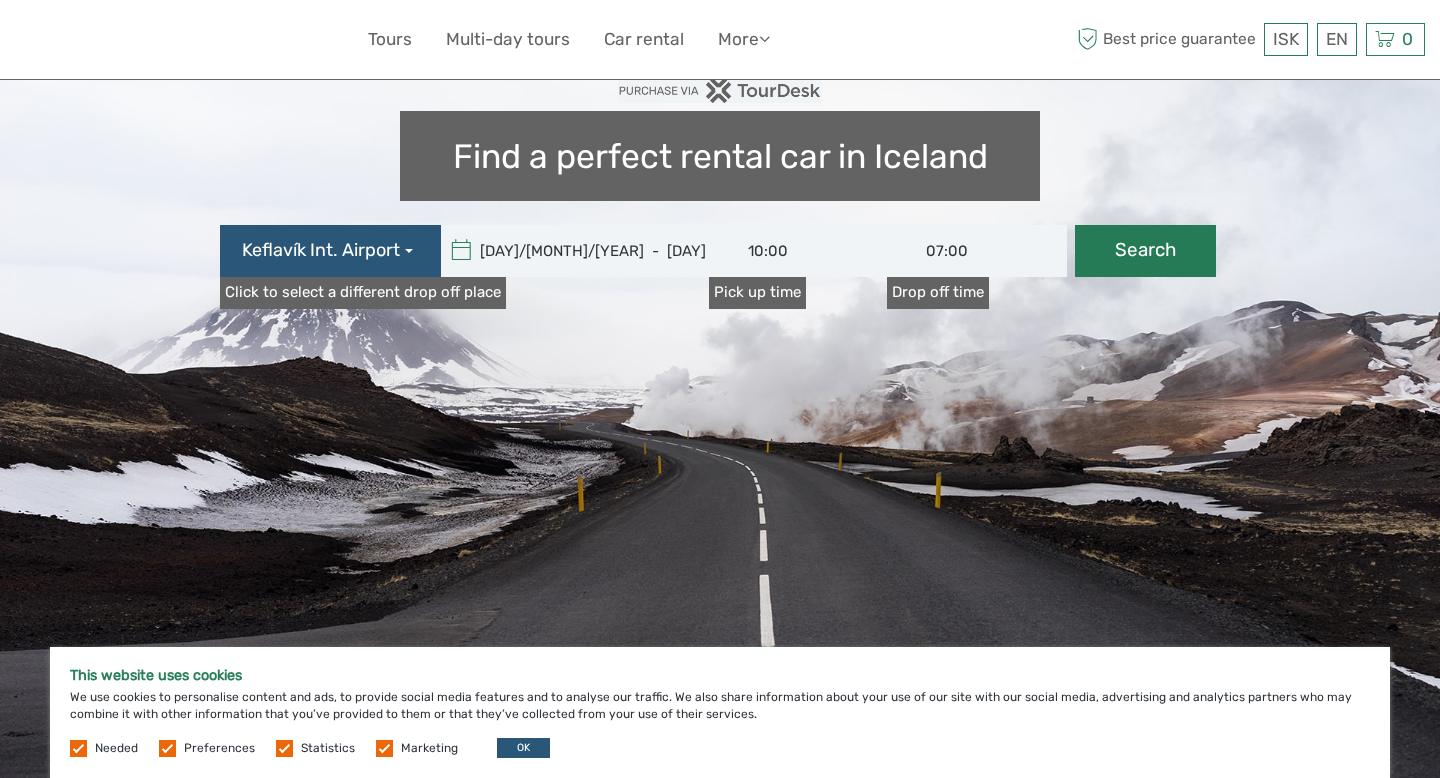 click on "Search" at bounding box center (1145, 251) 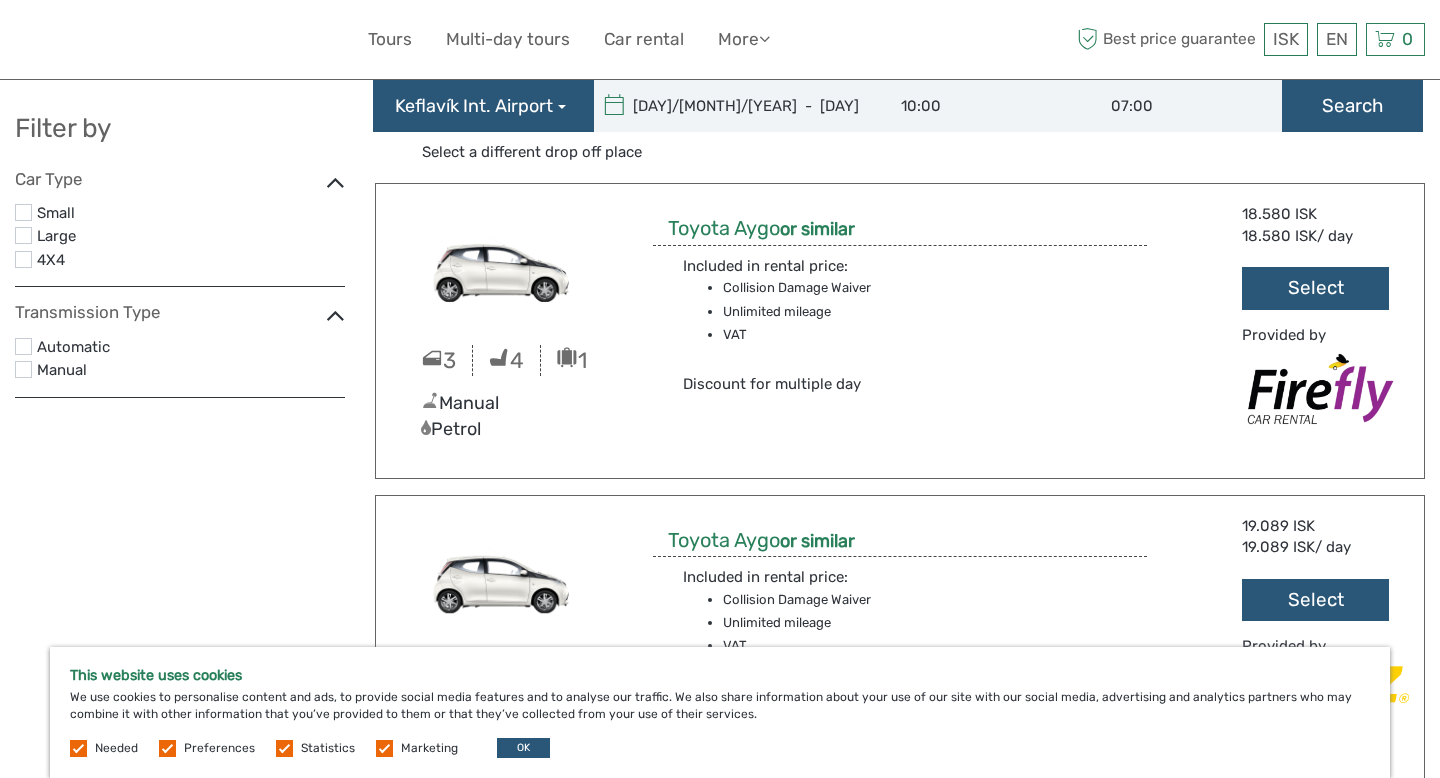 scroll, scrollTop: 49, scrollLeft: 0, axis: vertical 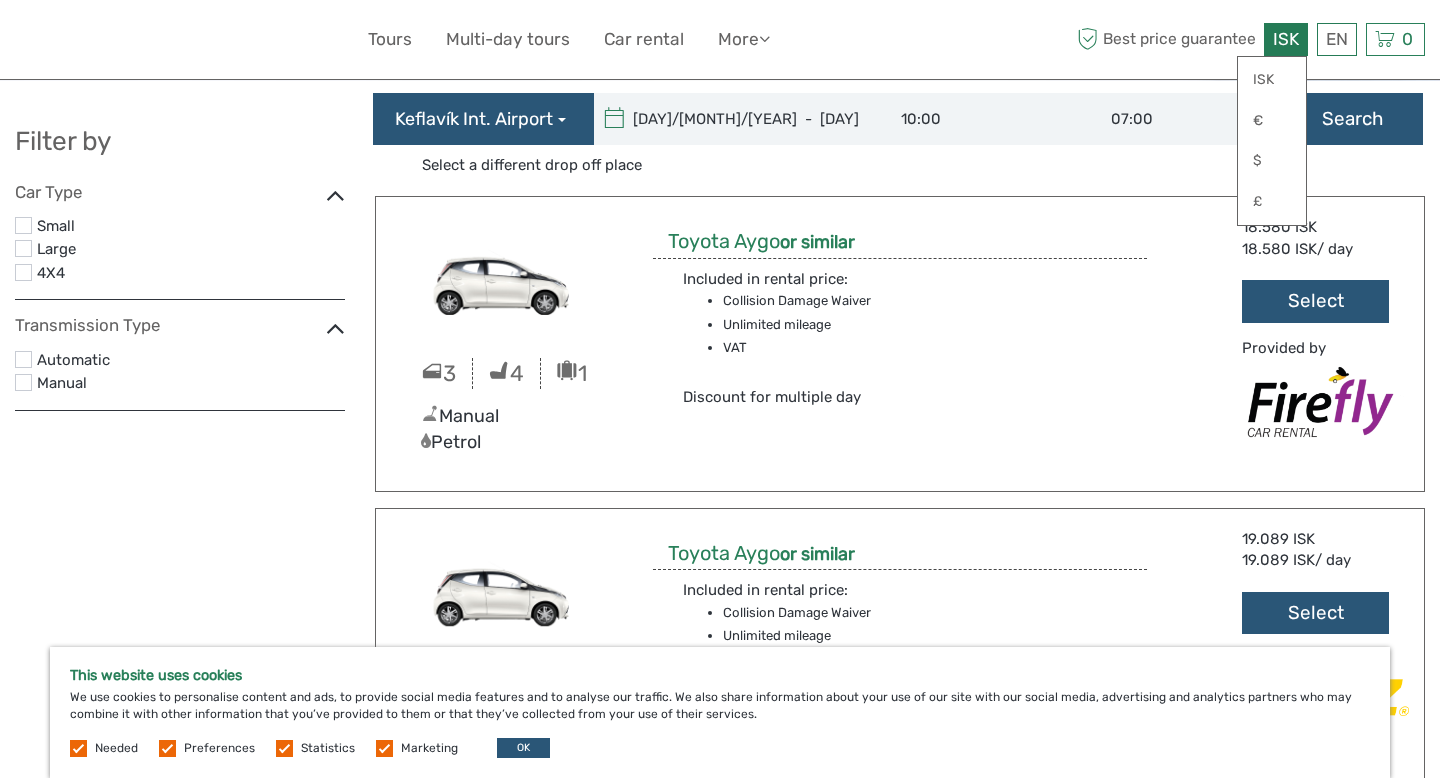 click on "ISK
ISK
€
$
£" at bounding box center [1286, 39] 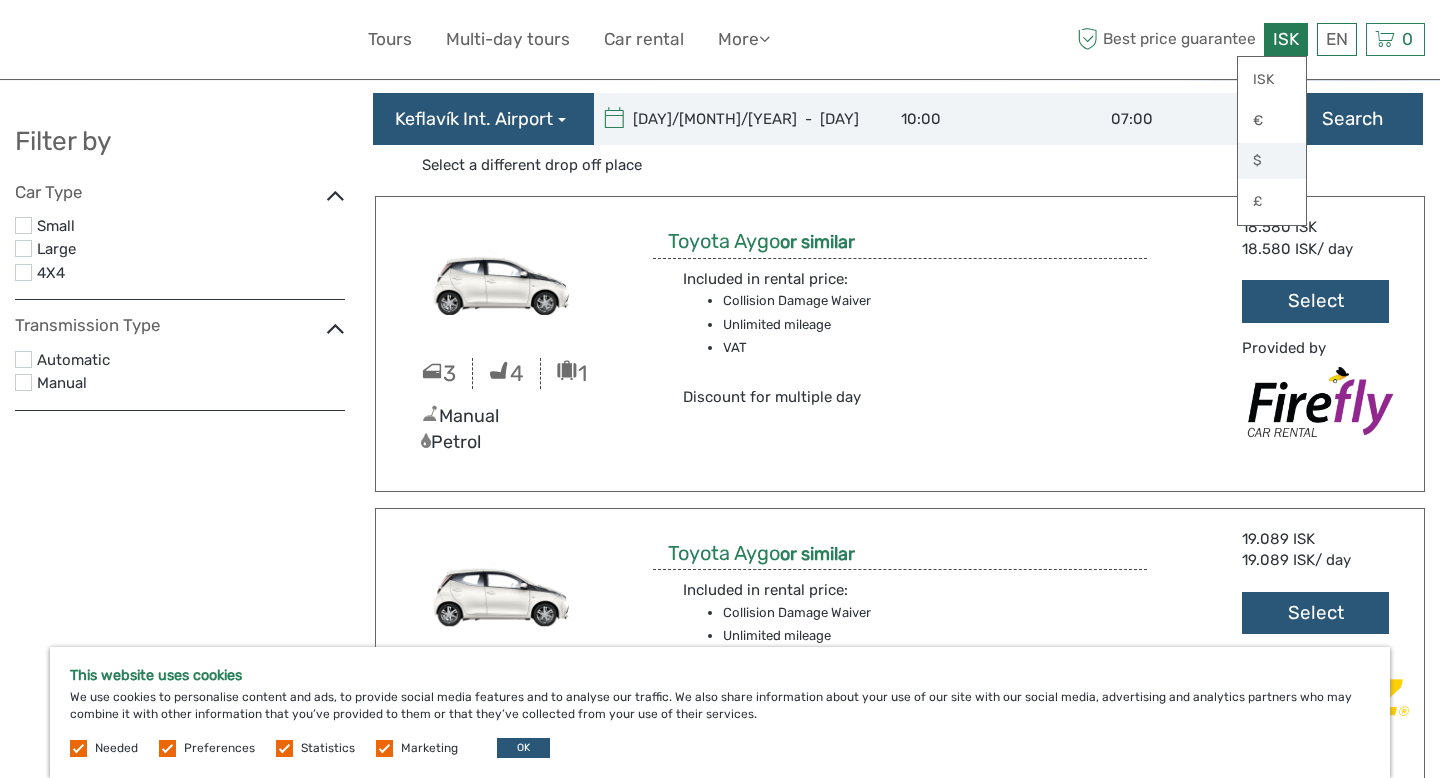 click on "$" at bounding box center [1272, 161] 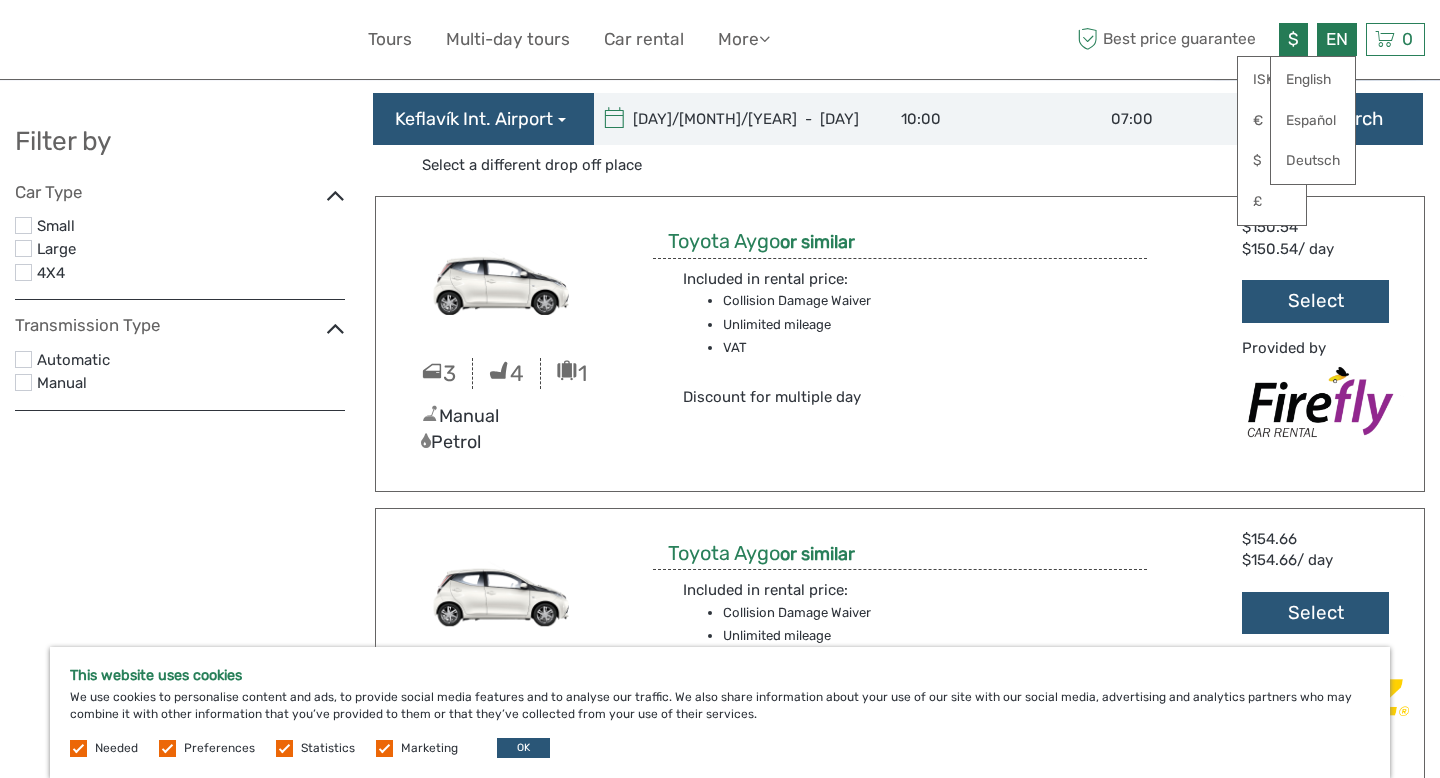 click on "EN
English
Español
Deutsch" at bounding box center (1337, 39) 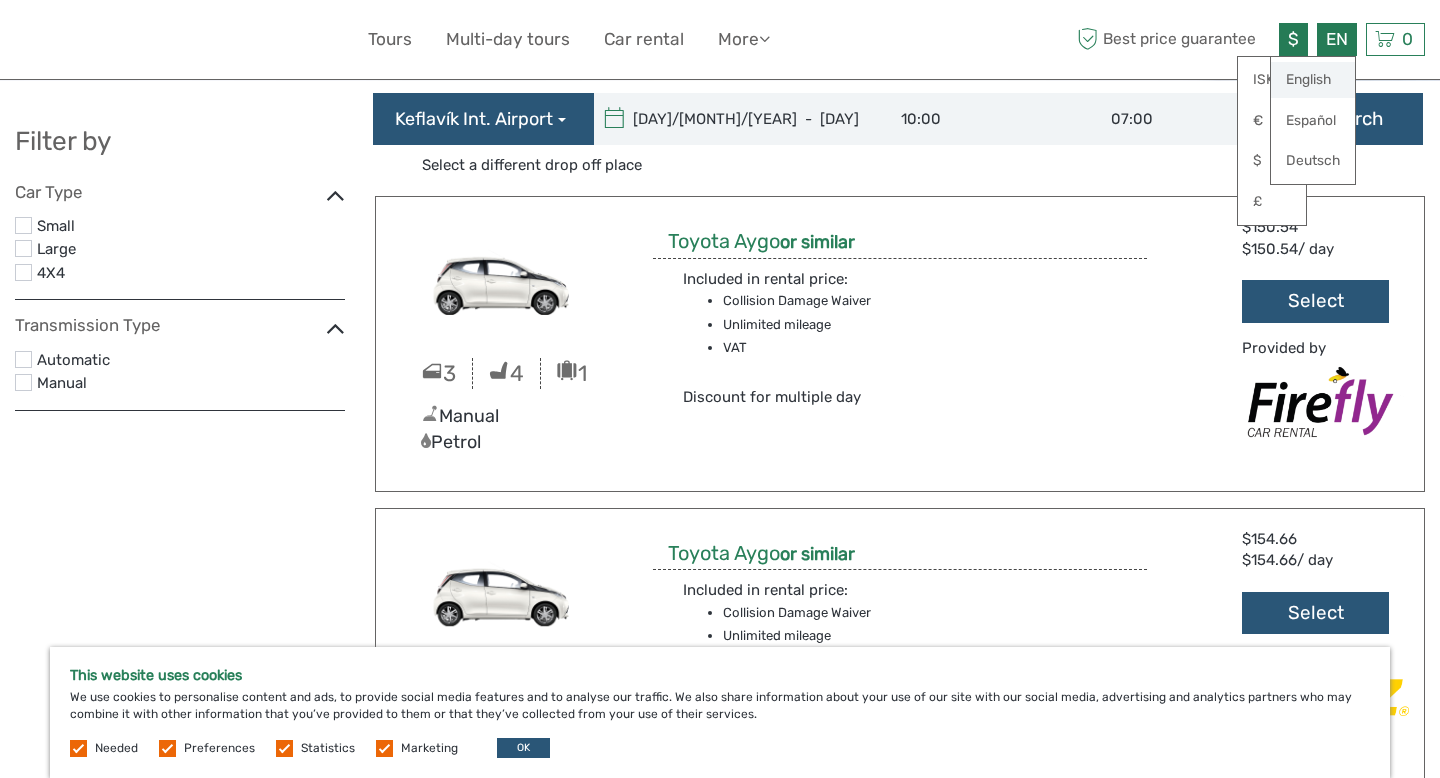 click on "English" at bounding box center [1313, 80] 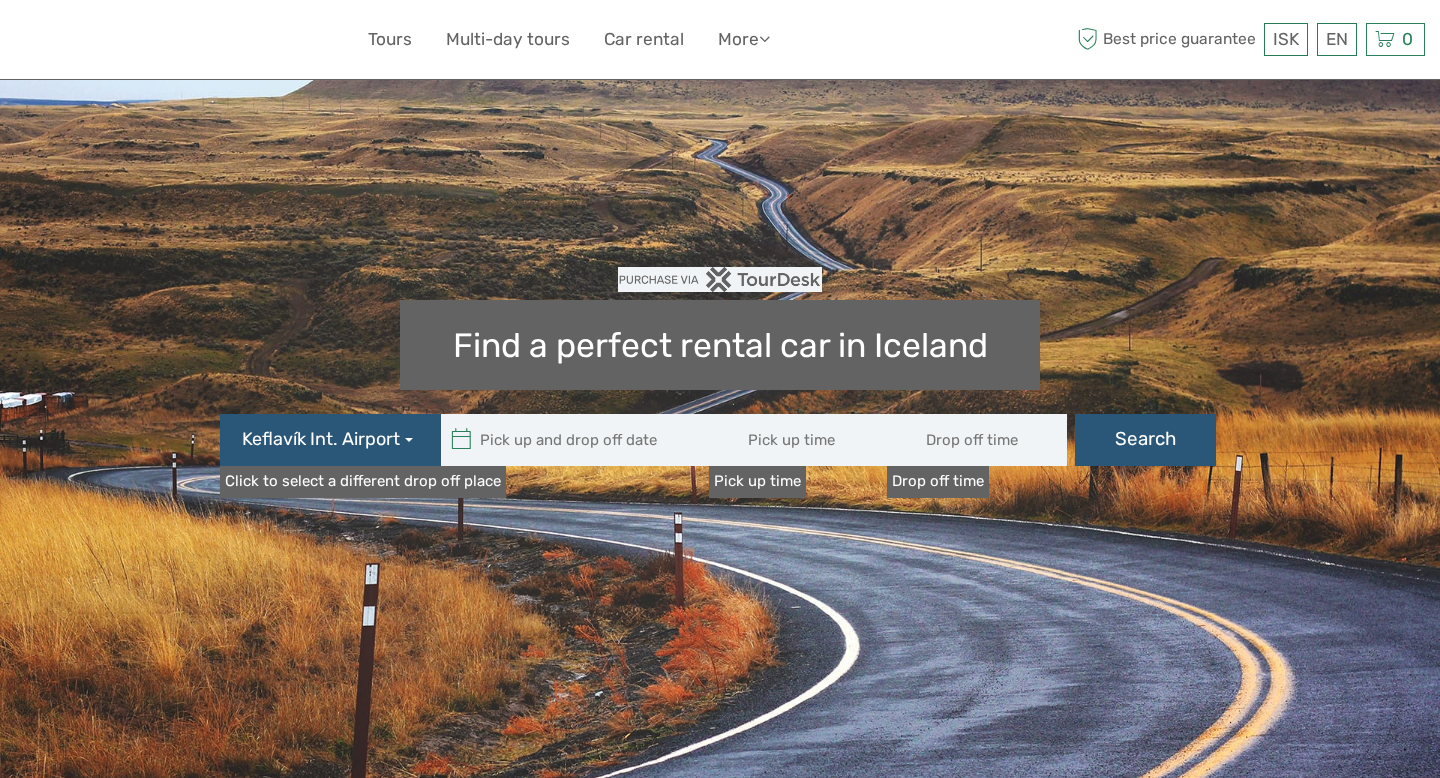 scroll, scrollTop: 0, scrollLeft: 0, axis: both 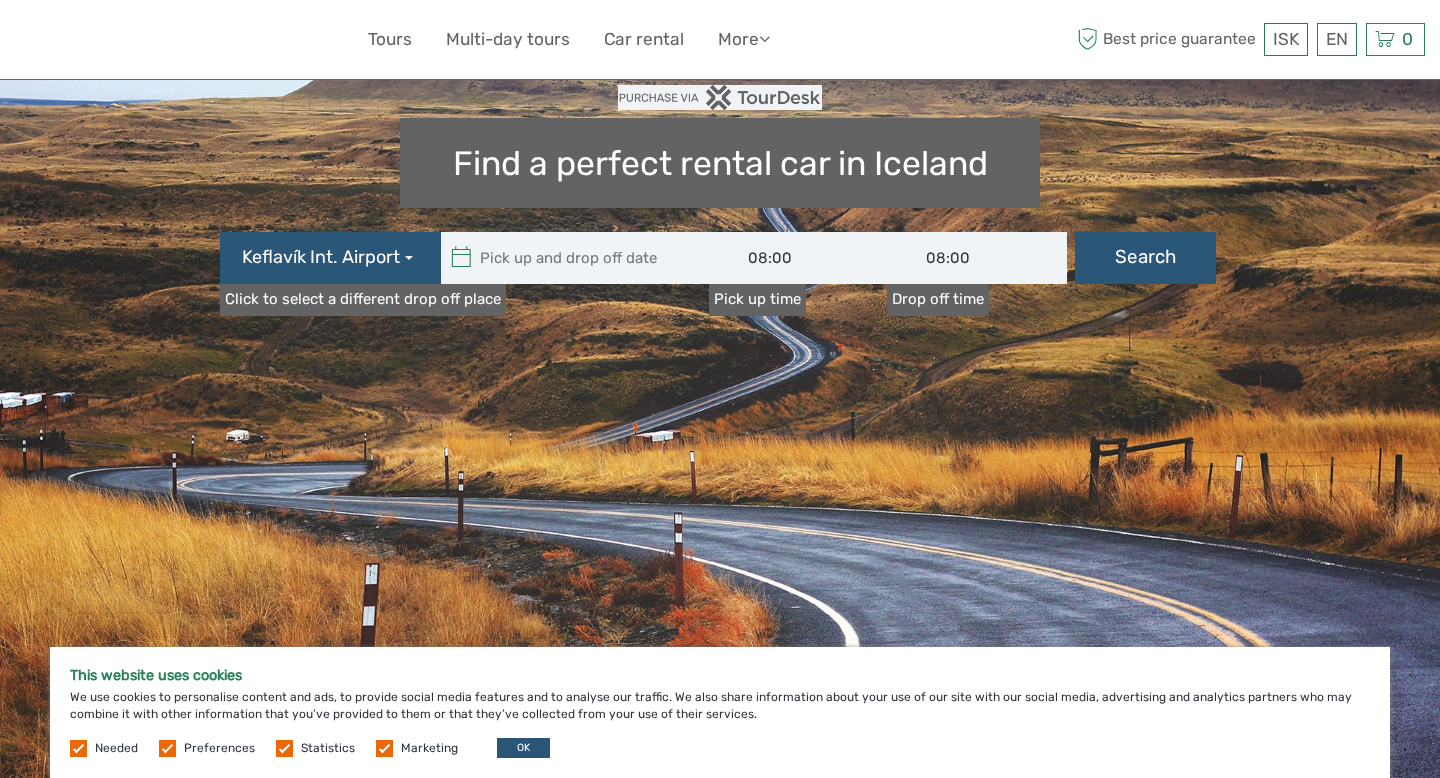 type on "04/08/2025" 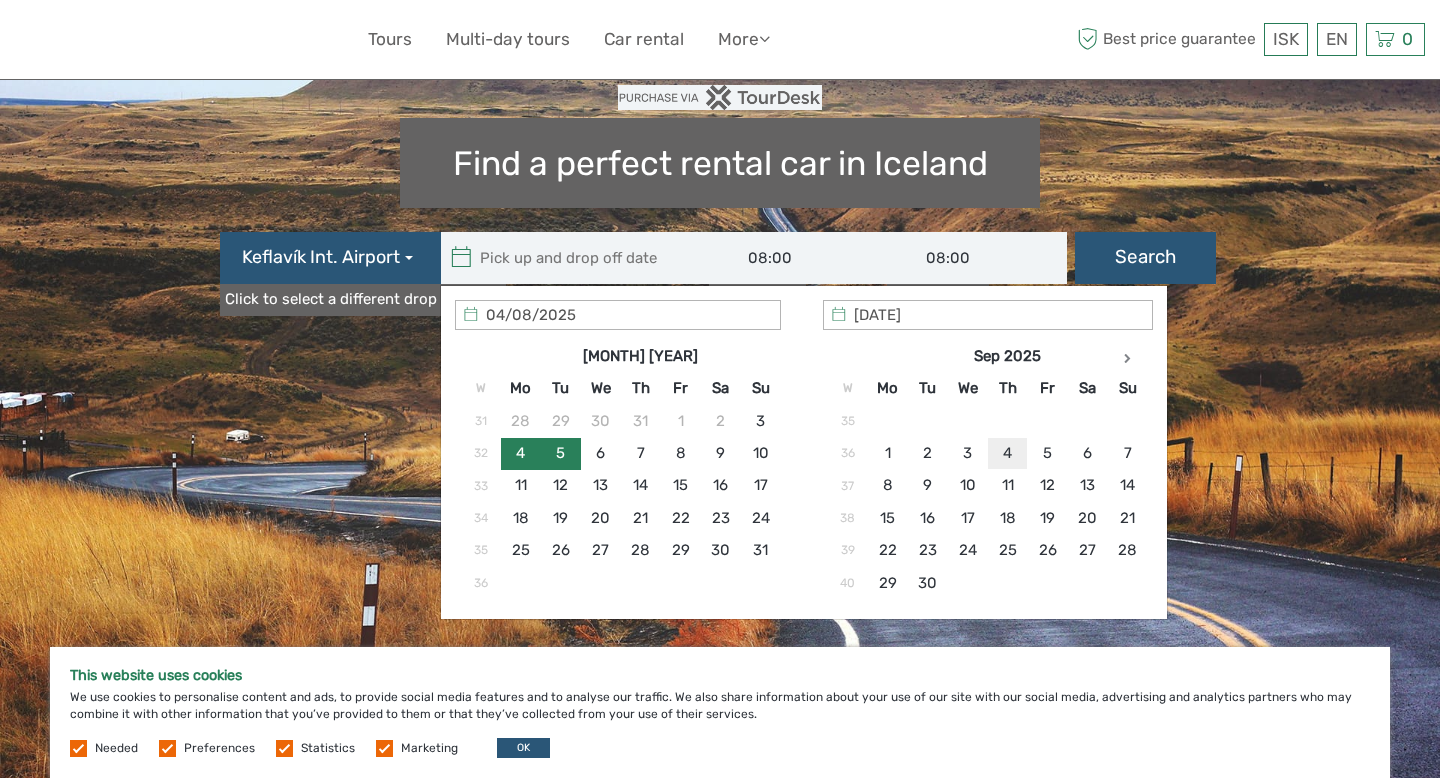 type on "[DAY]/[MONTH]/[YEAR]" 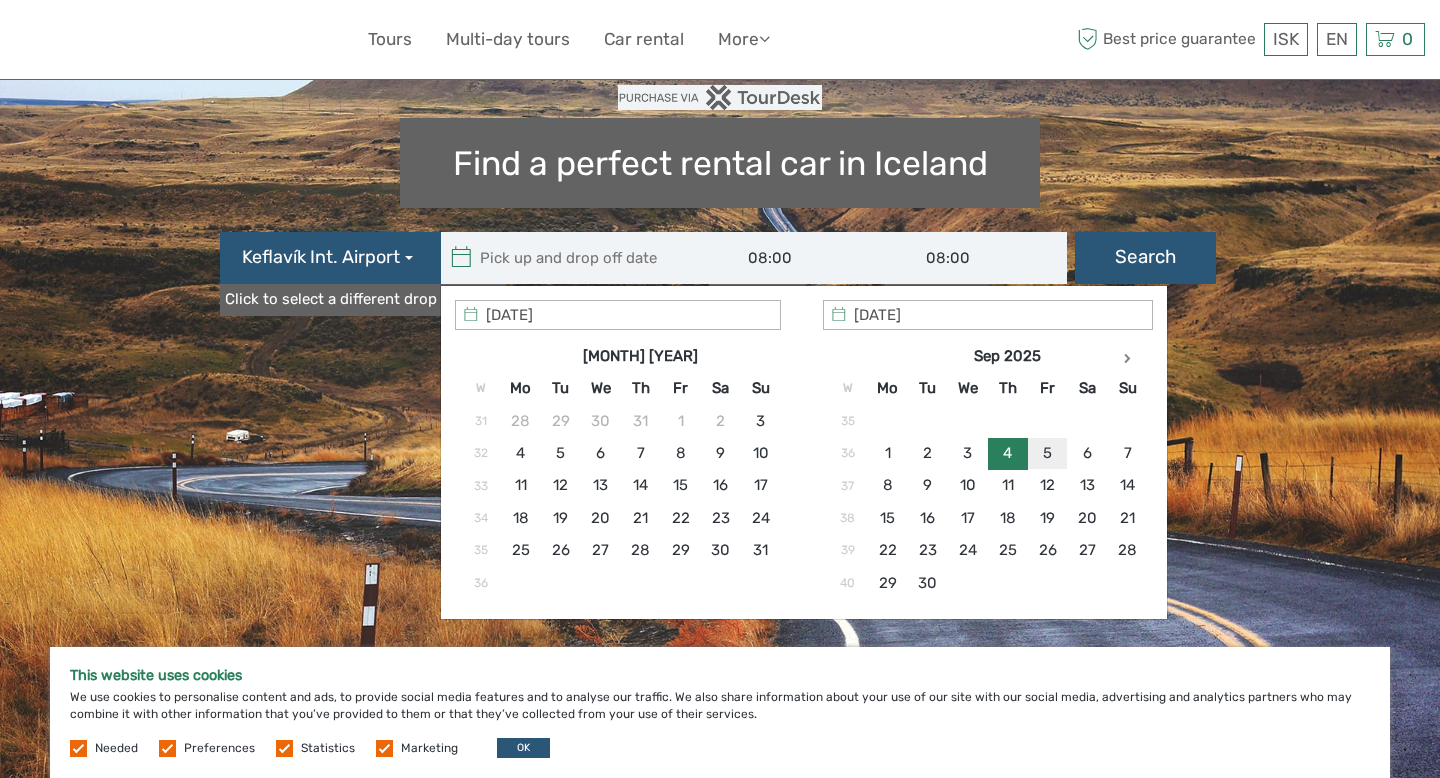 type on "[DAY]/[MONTH]/[YEAR]" 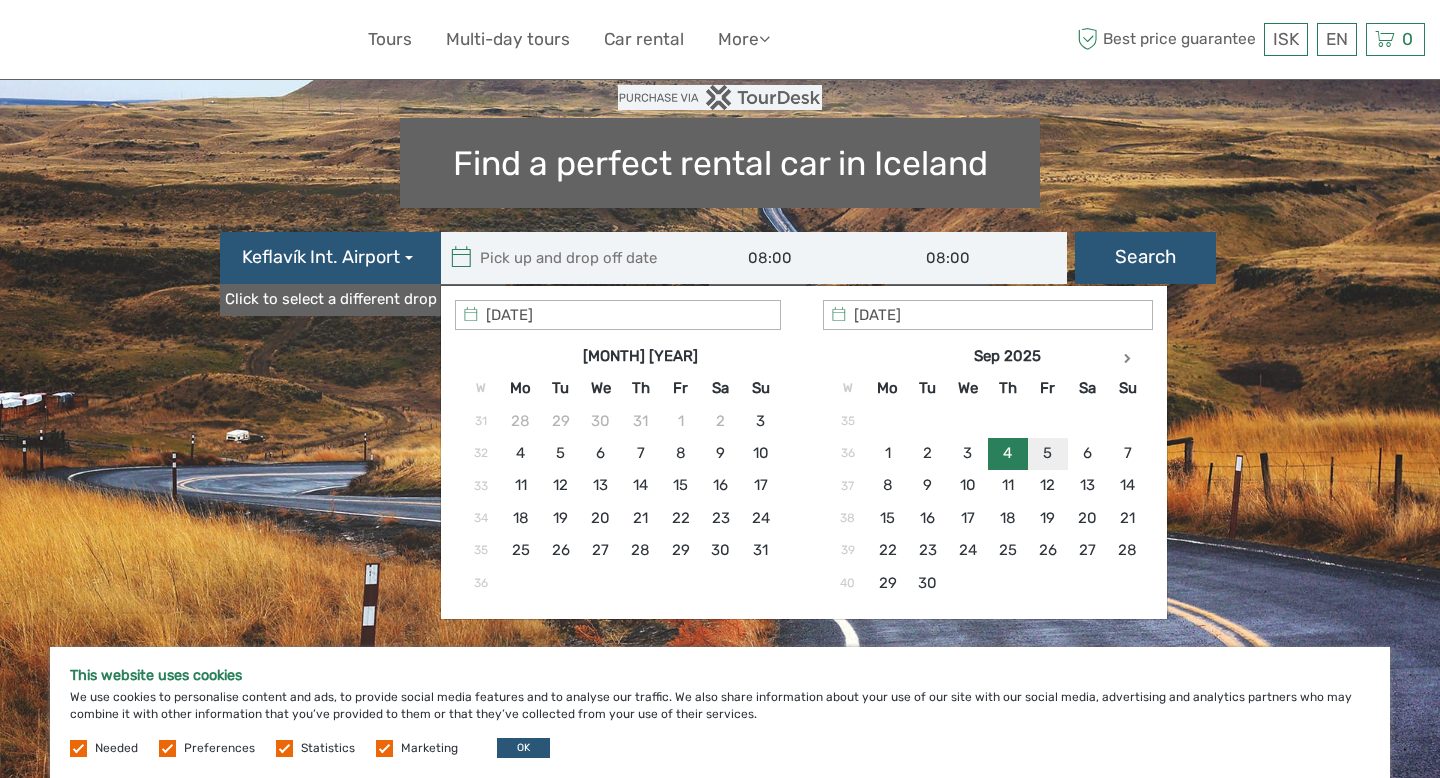 type on "[DAY]/[MONTH]/[YEAR]  -  [DAY]/[MONTH]/[YEAR]" 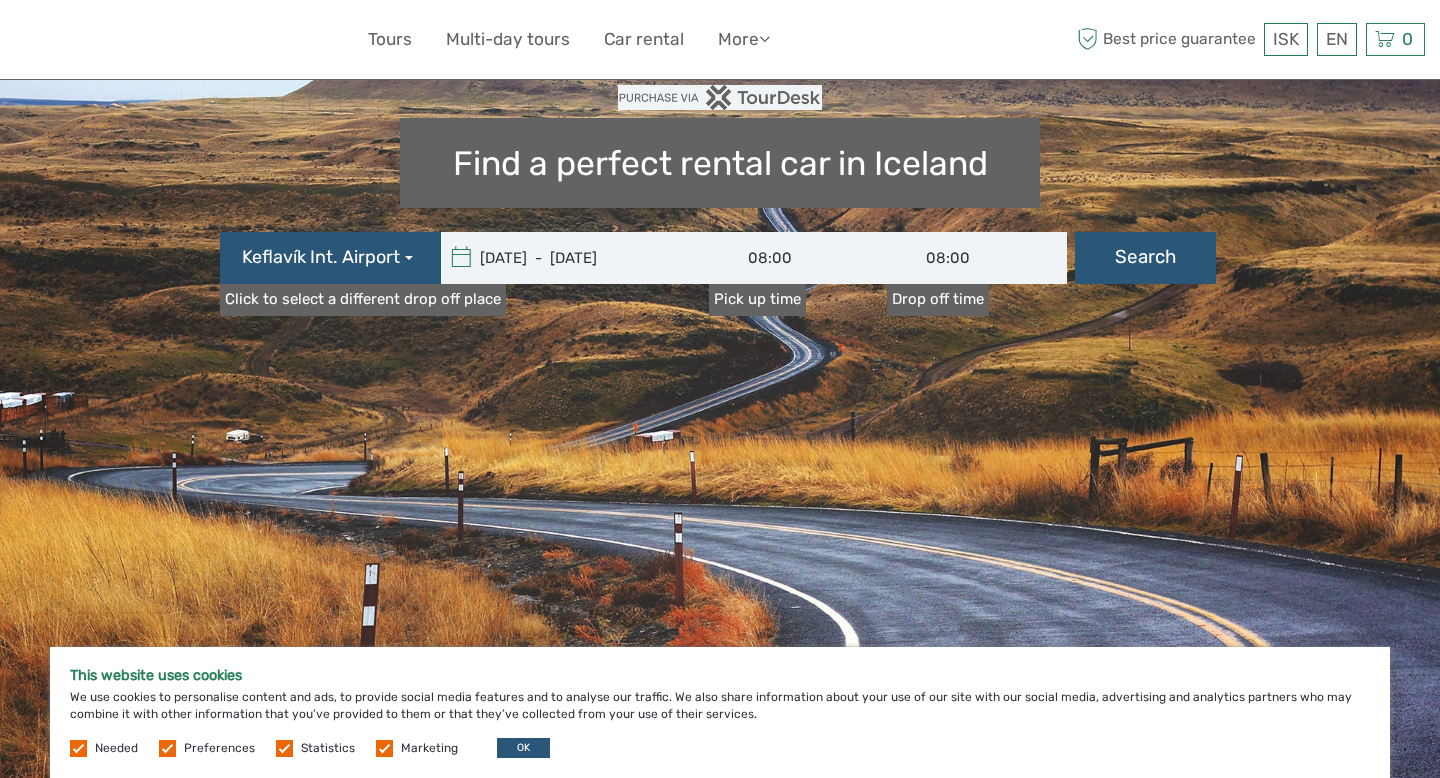 click on "08:00" at bounding box center [799, 258] 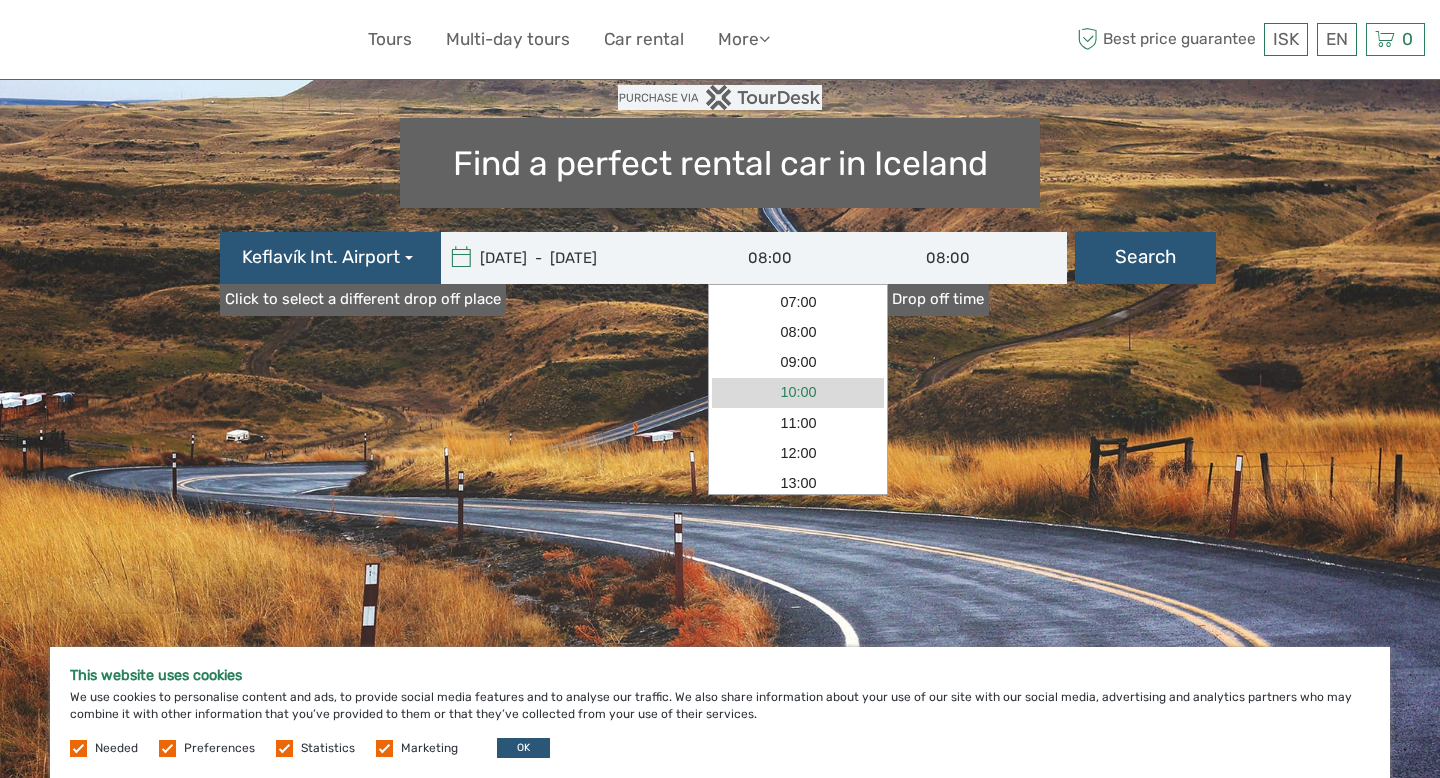 click on "10:00" at bounding box center (798, 393) 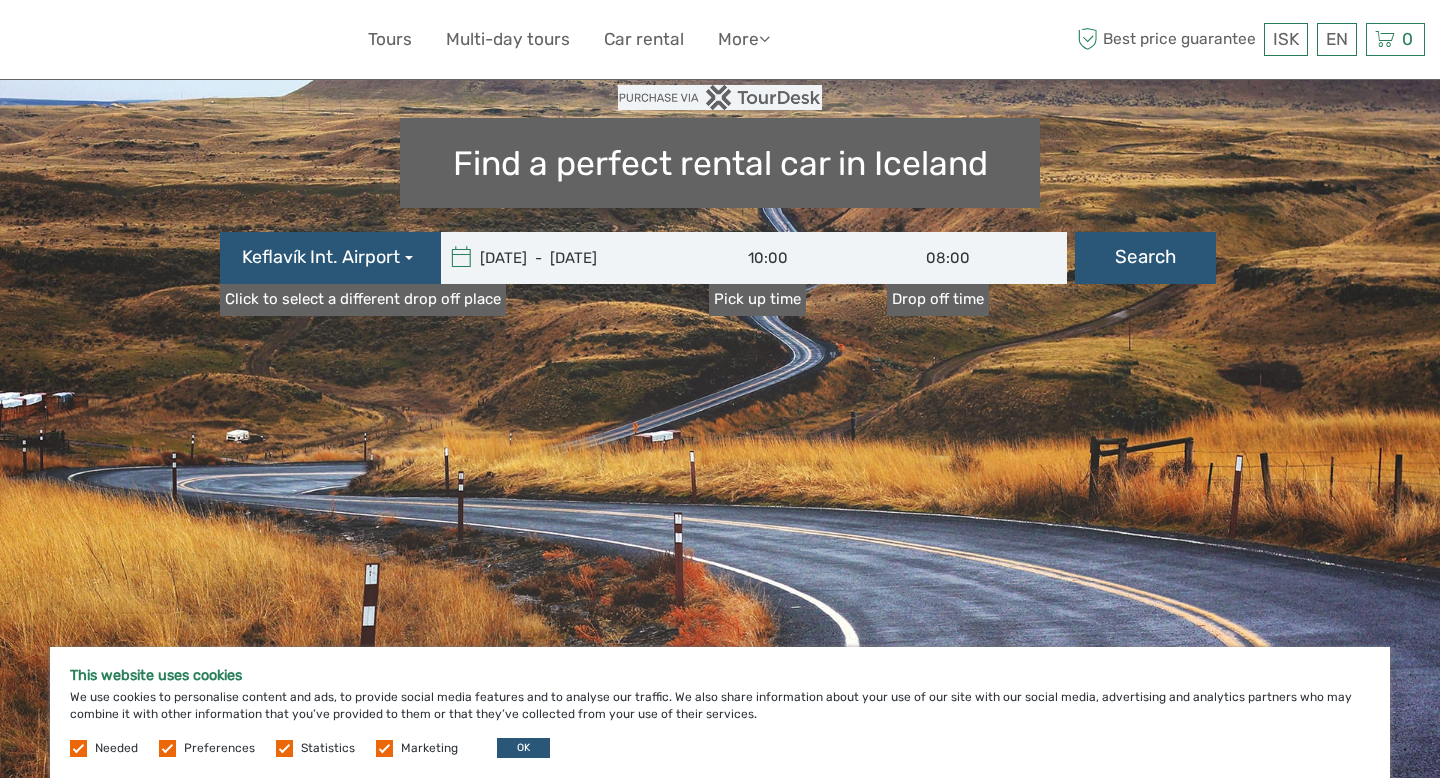 click on "08:00" at bounding box center [977, 258] 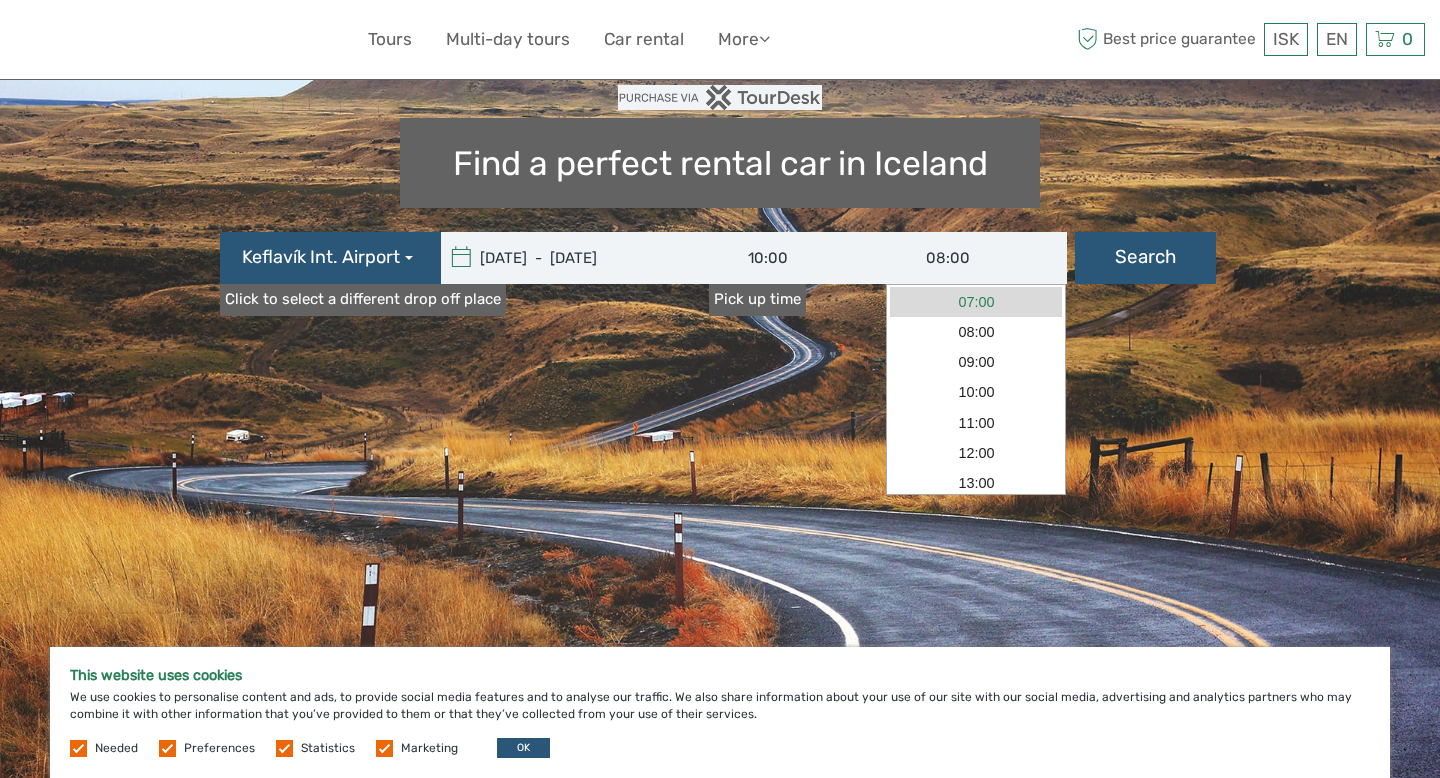 click on "07:00" at bounding box center (976, 302) 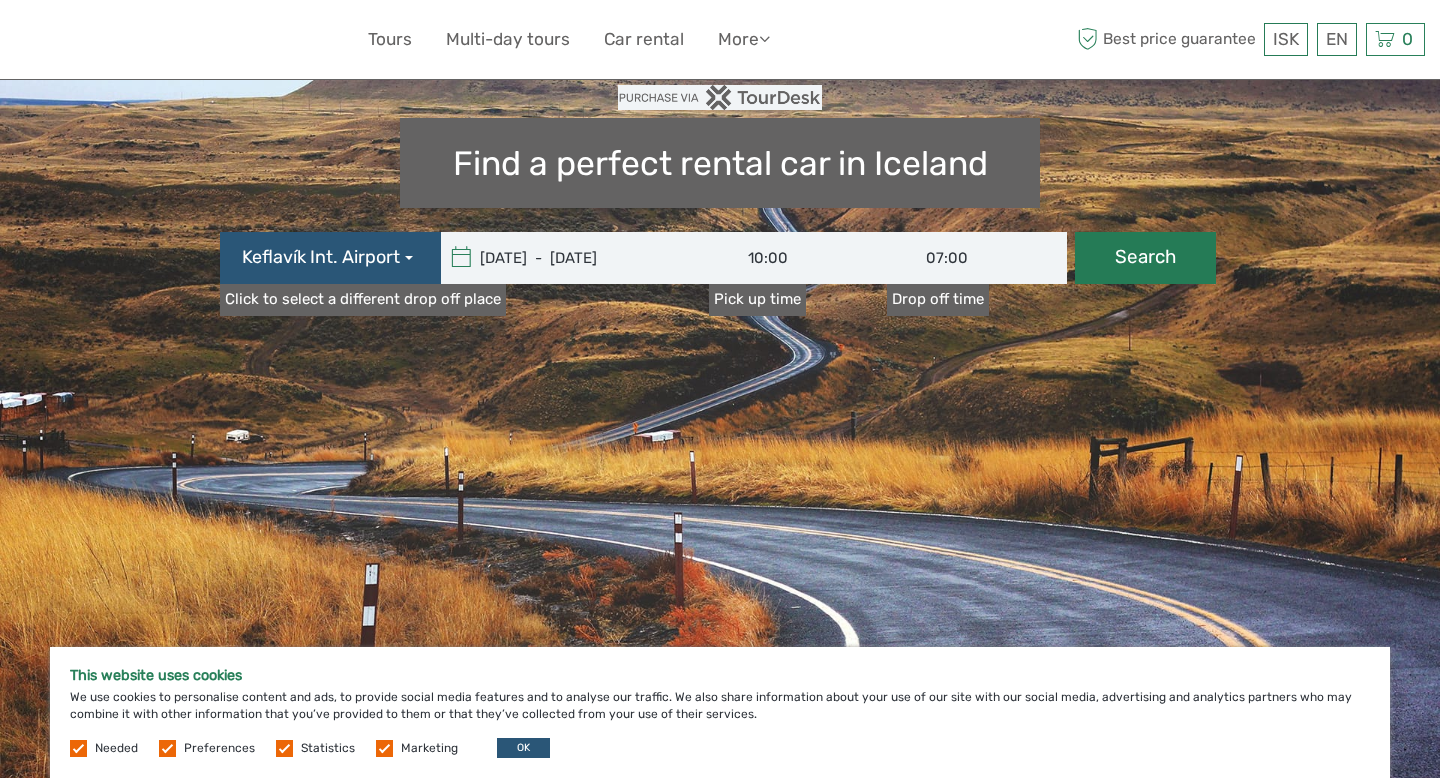 click on "Search" at bounding box center [1145, 258] 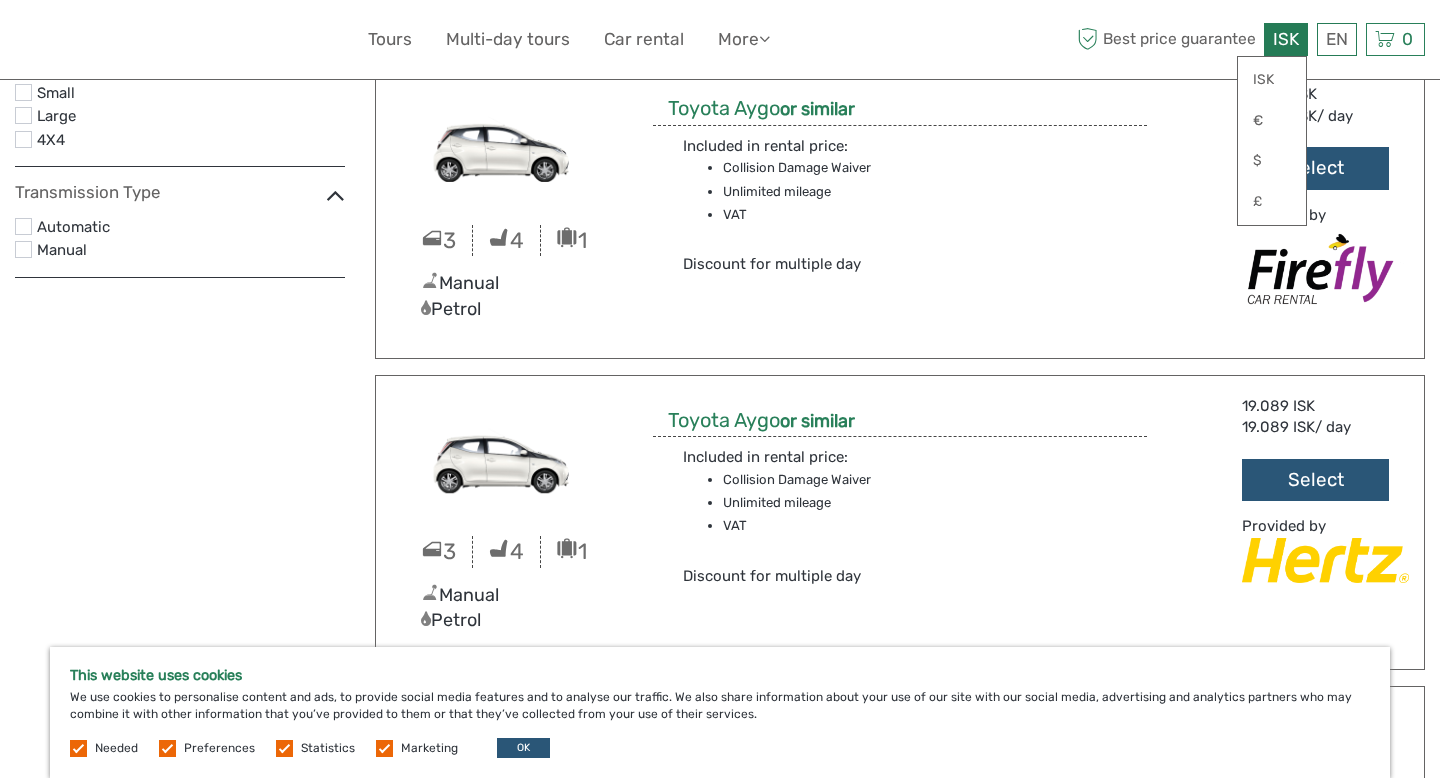 click on "ISK" at bounding box center [1286, 39] 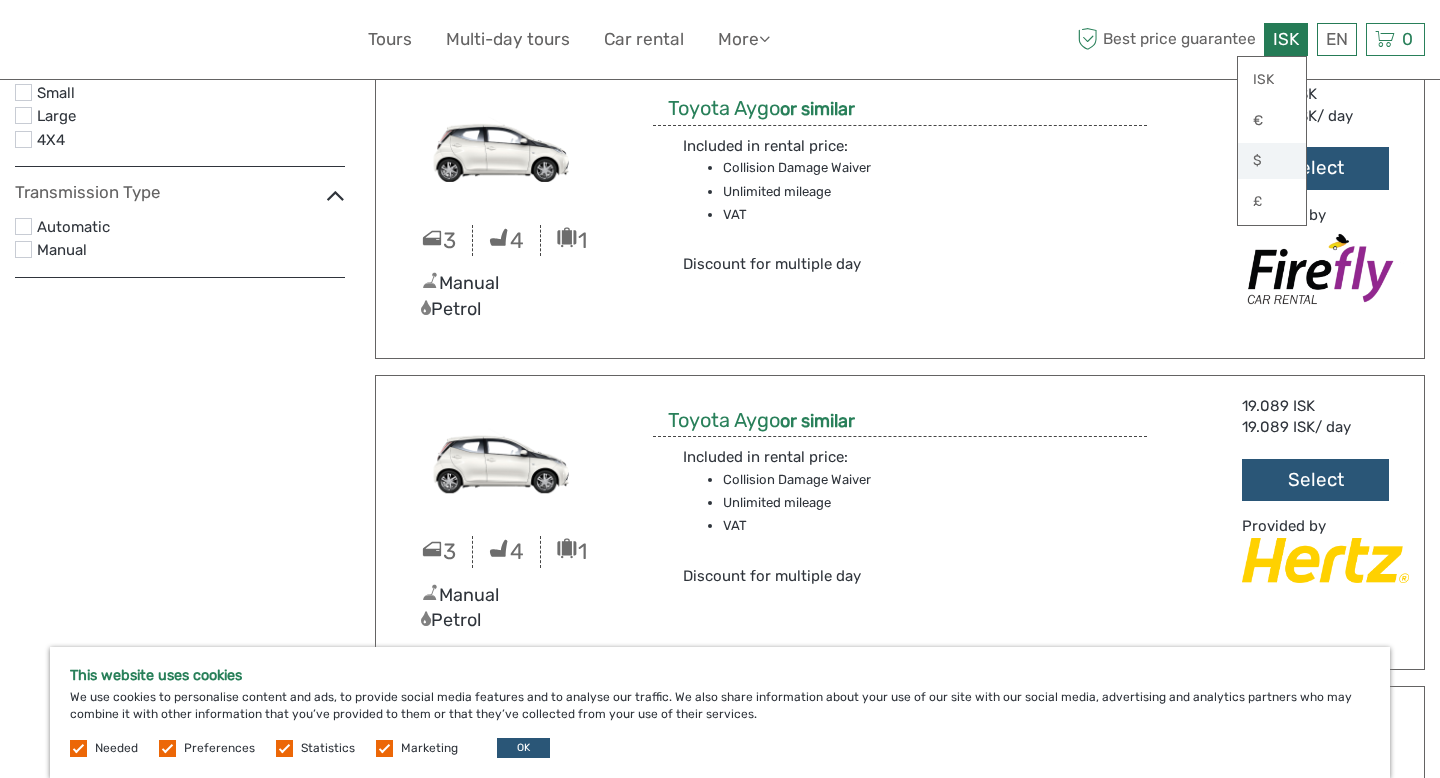 click on "$" at bounding box center (1272, 161) 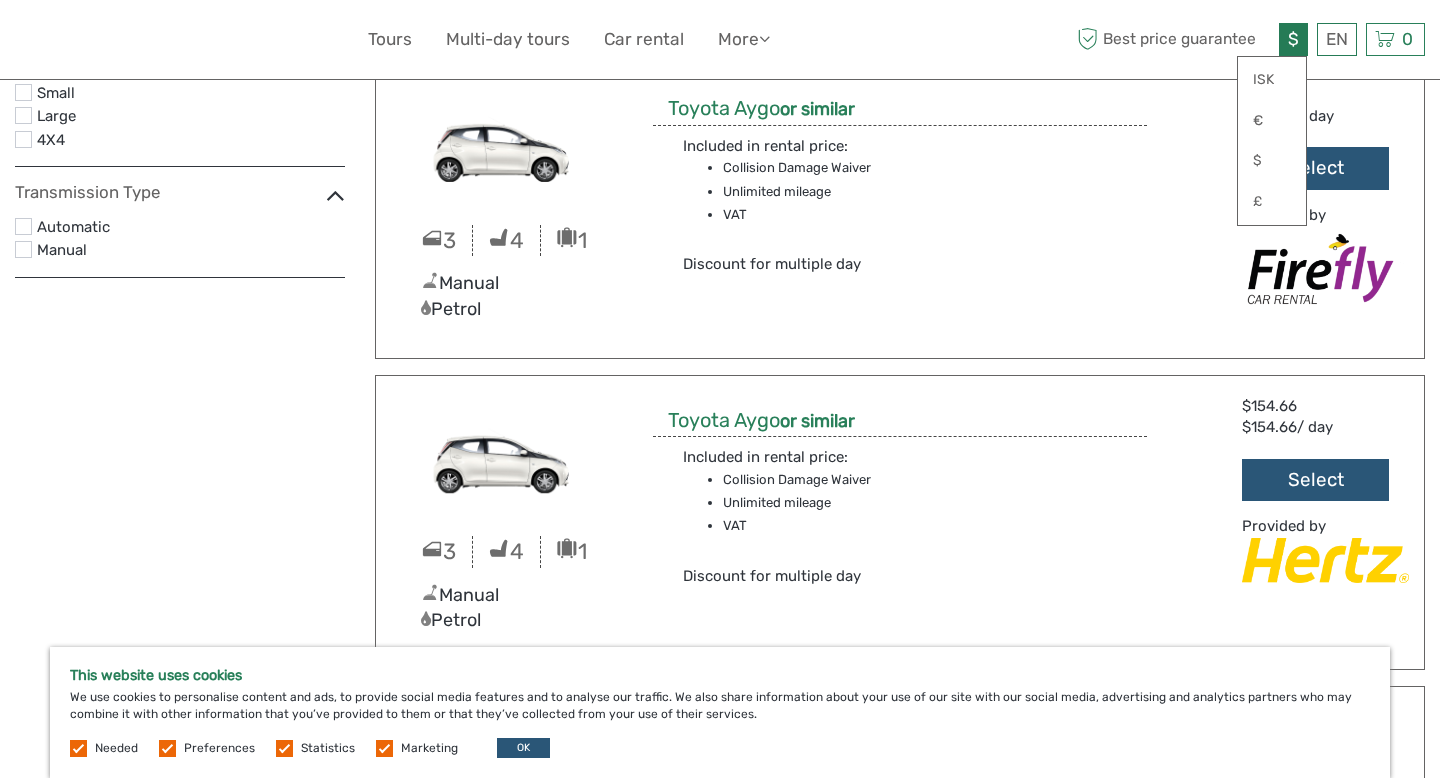 click on "Included in rental price:
Collision Damage Waiver
Unlimited mileage
VAT
Discount for multiple day" at bounding box center (900, 201) 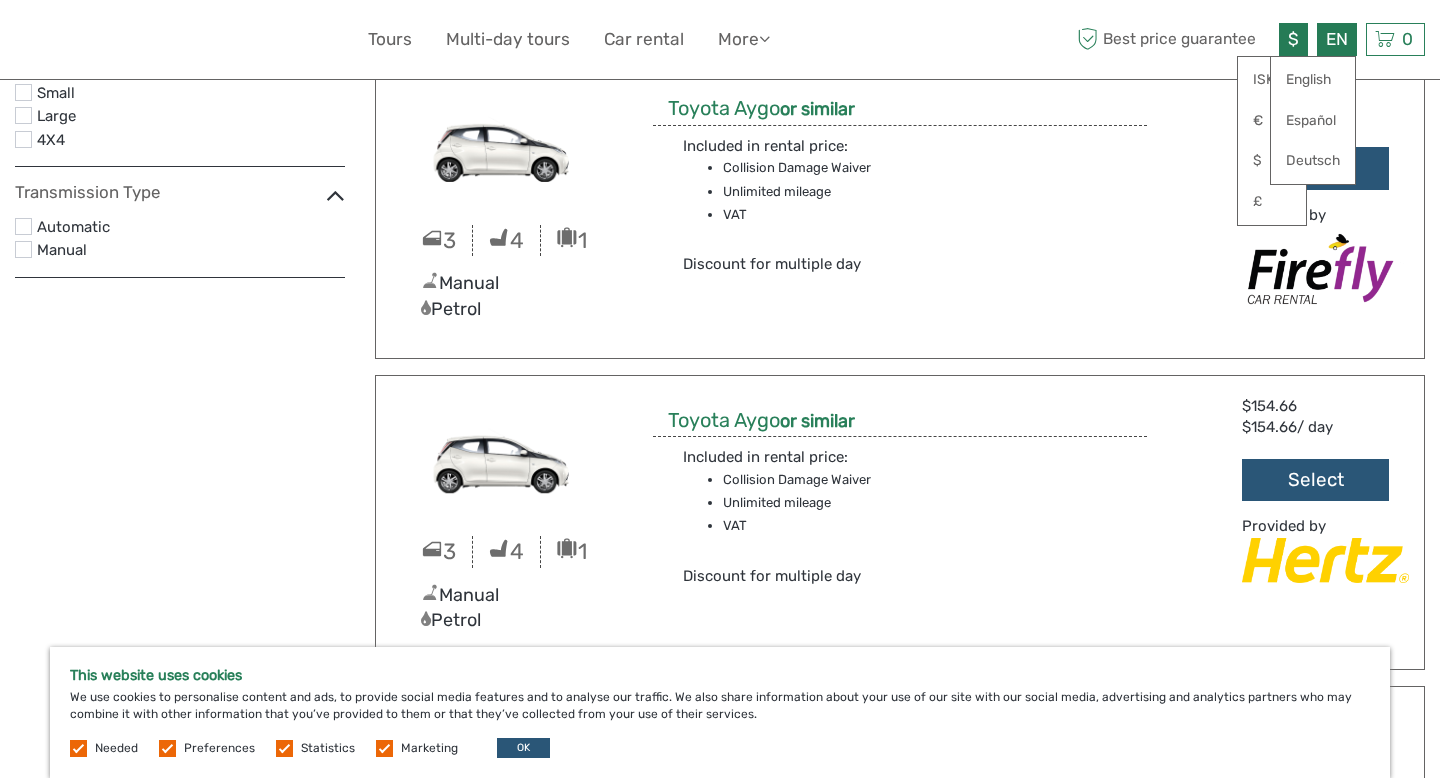 click on "EN
English
Español
Deutsch" at bounding box center [1337, 39] 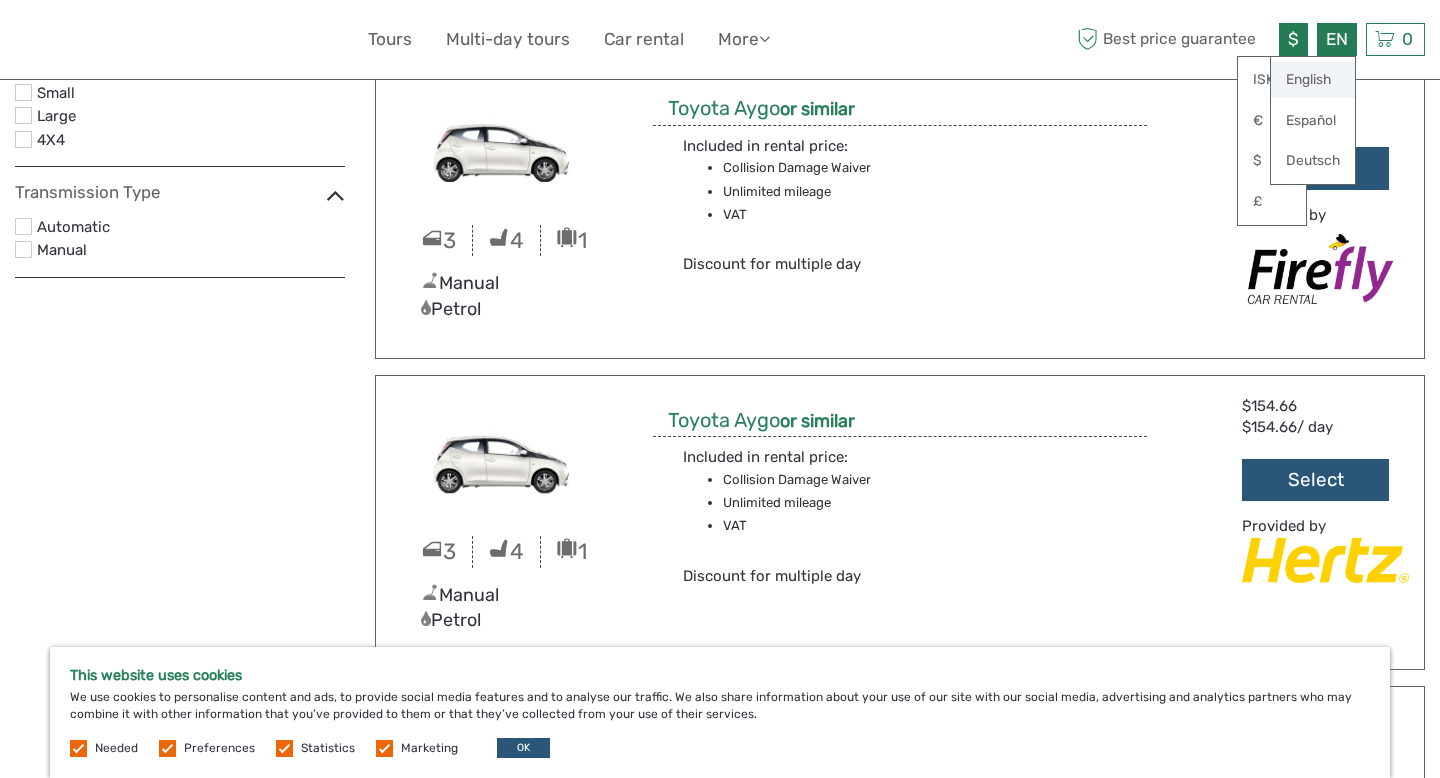 click on "English" at bounding box center (1313, 80) 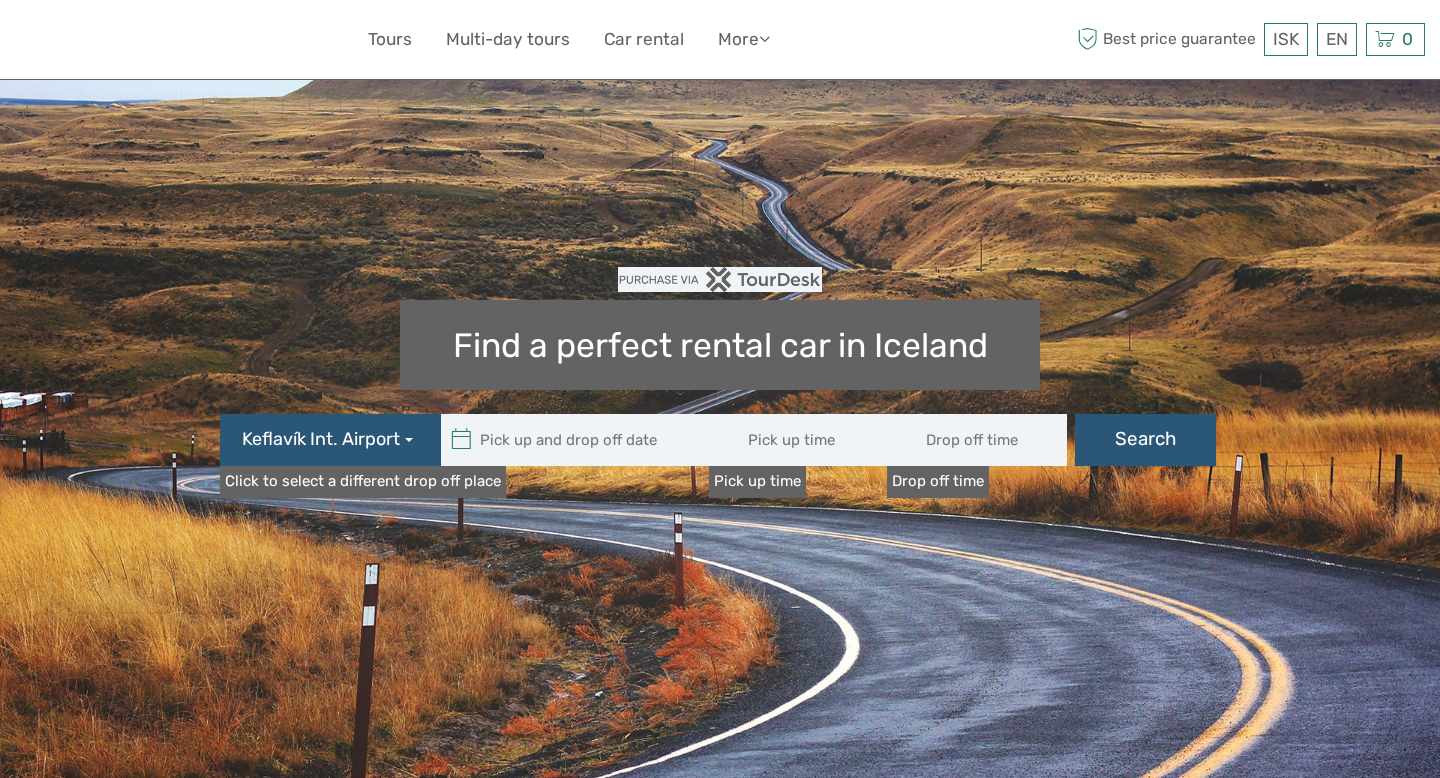 scroll, scrollTop: 0, scrollLeft: 0, axis: both 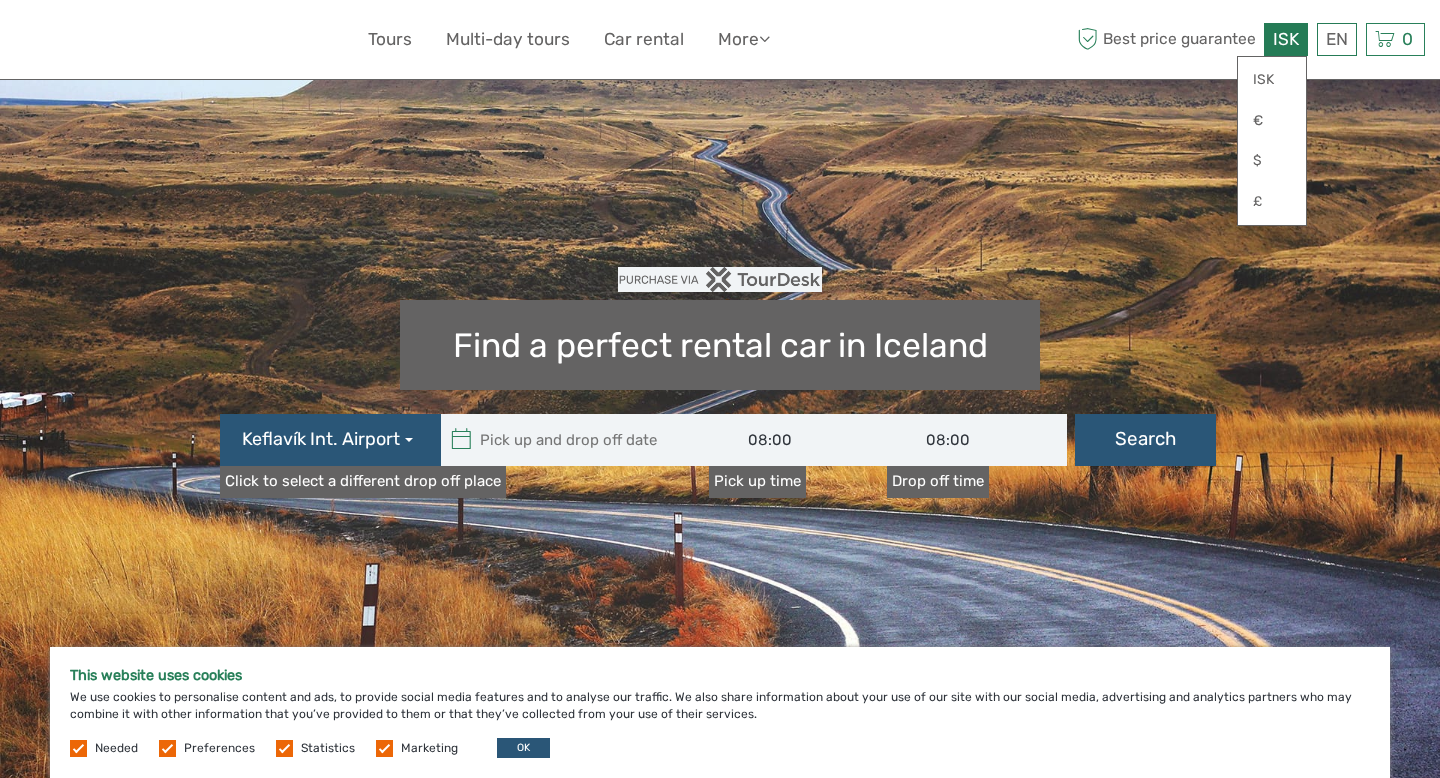 click on "ISK" at bounding box center (1286, 39) 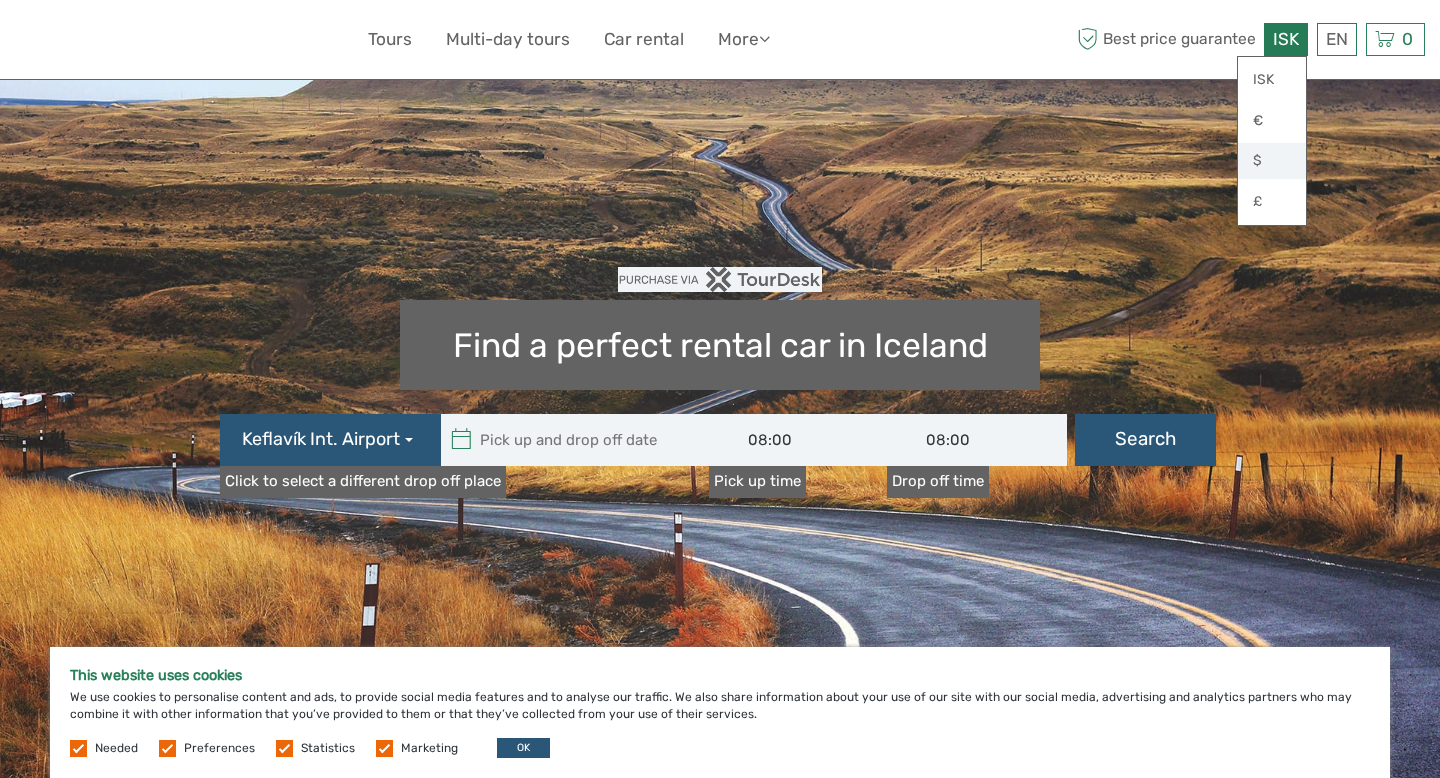 click on "$" at bounding box center (1272, 161) 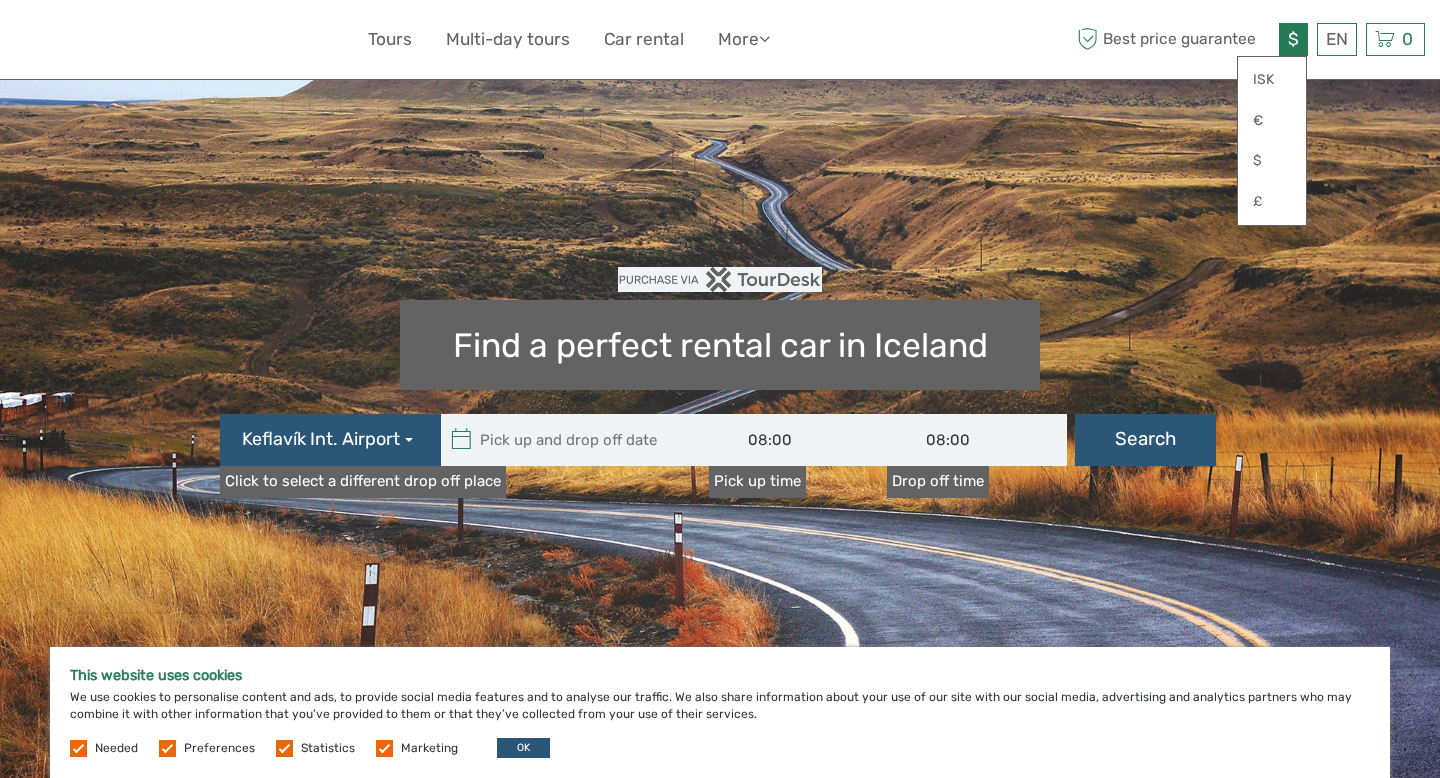 click on "Find a perfect rental car in Iceland
[LOCATION]
[LOCATION]
[LOCATION]
[LOCATION]
[LOCATION]
[LOCATION]
Pick up time
08:00
08:00
Drop off time
Search
Click to select a different drop off place" at bounding box center (720, 514) 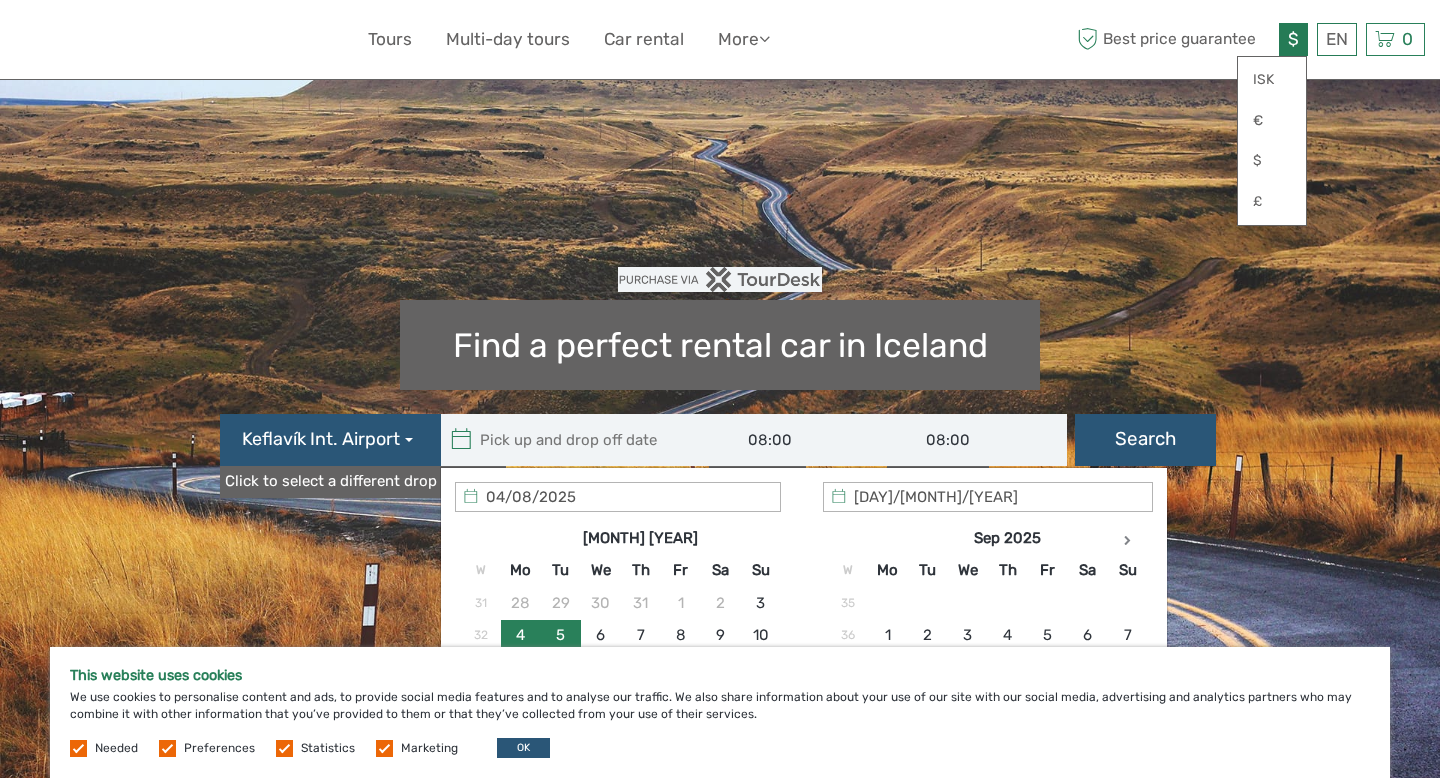 click at bounding box center (576, 440) 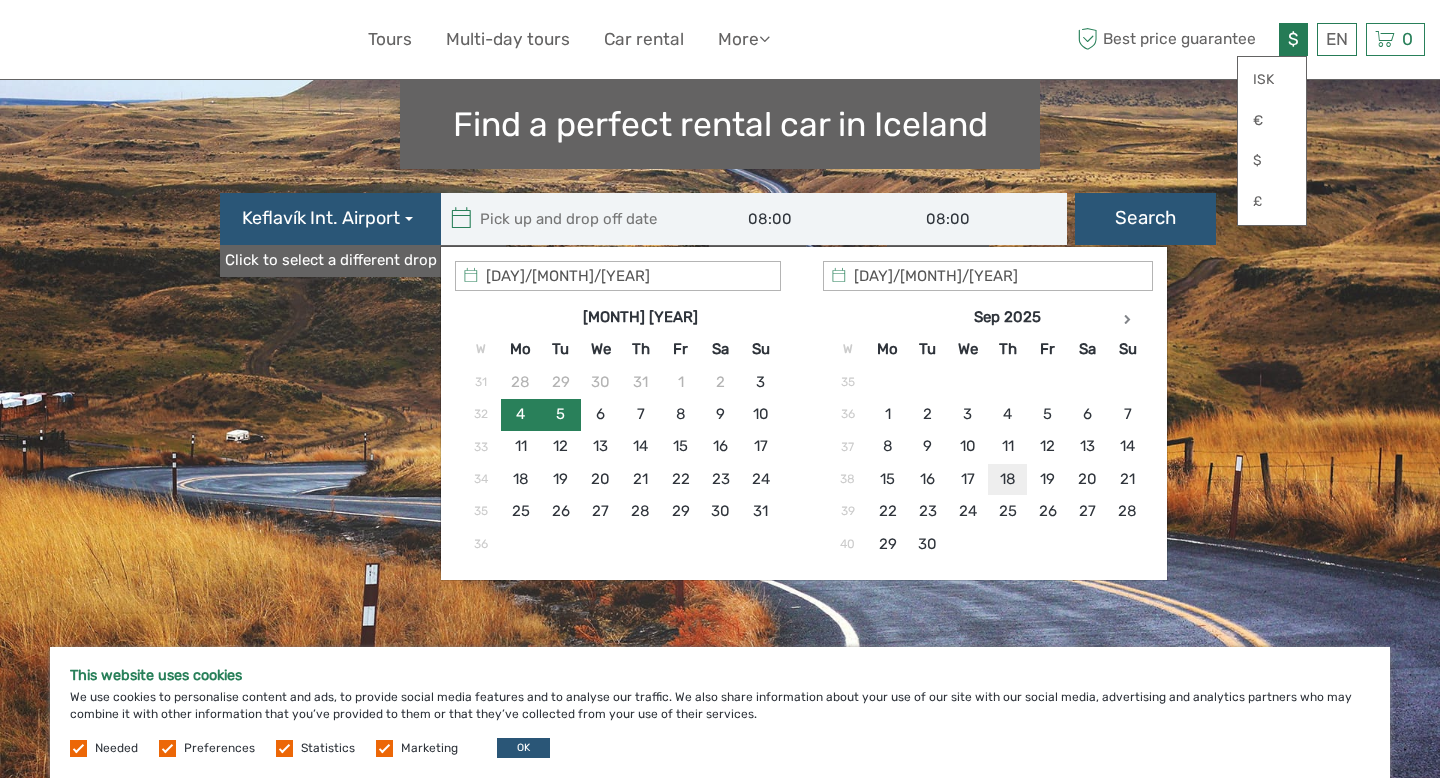 scroll, scrollTop: 228, scrollLeft: 0, axis: vertical 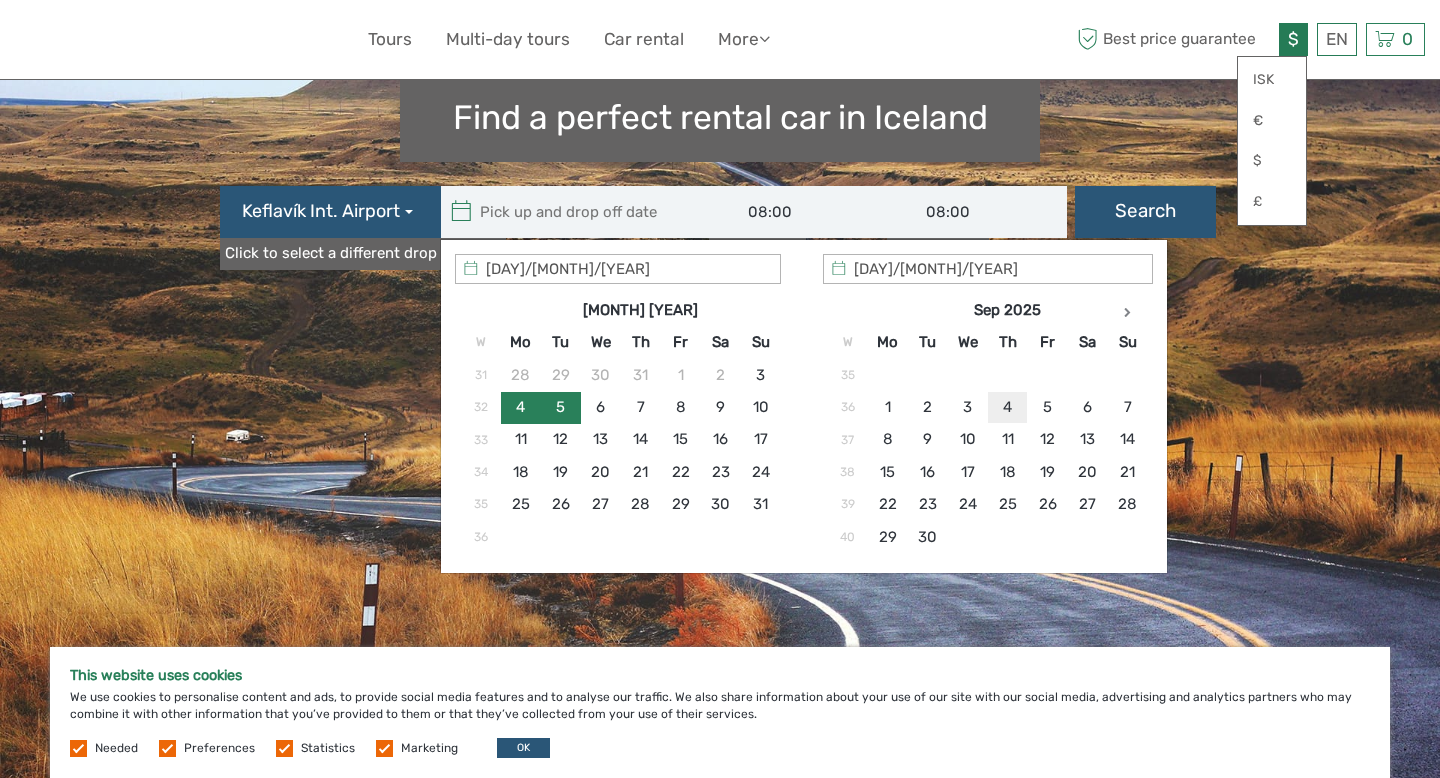 type on "[DAY]/[MONTH]/[YEAR]" 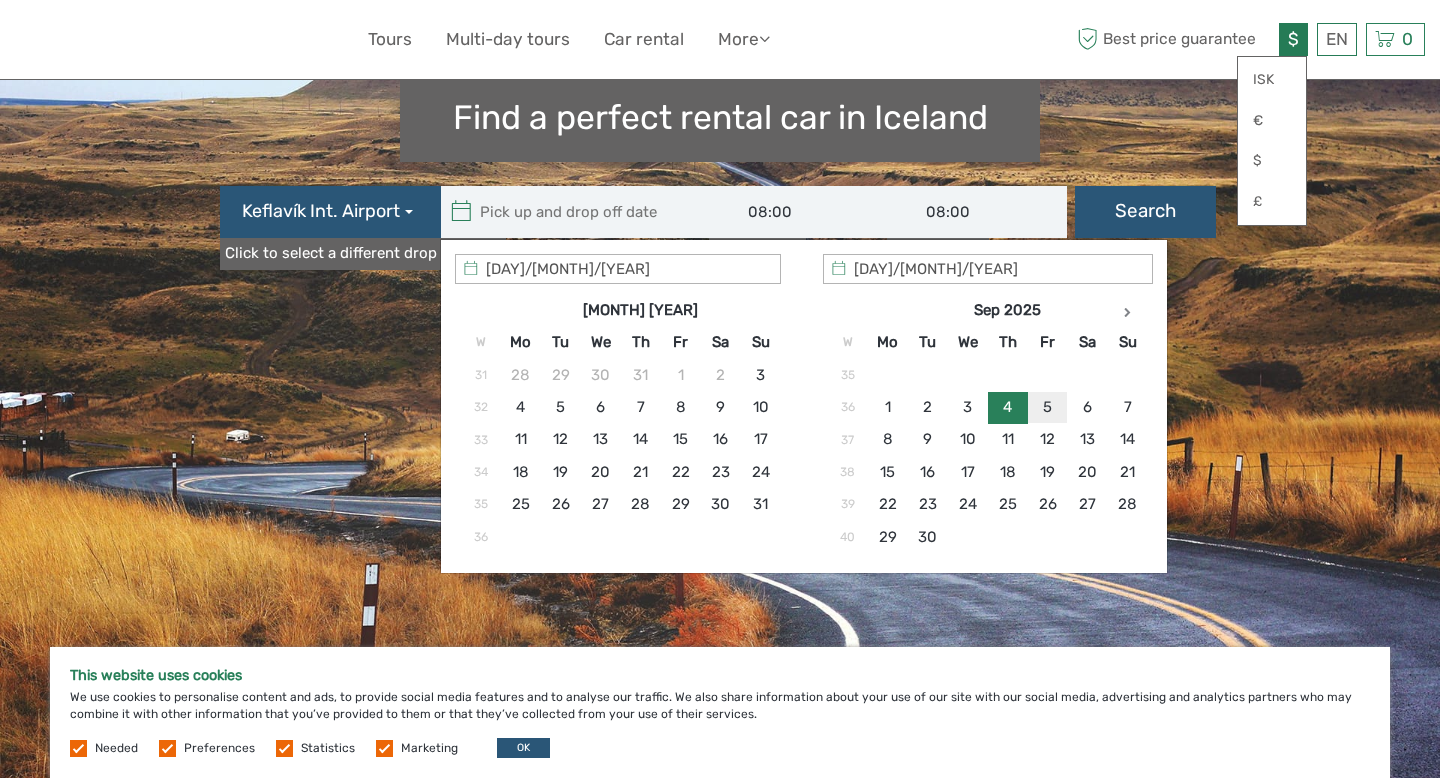type on "05/09/2025" 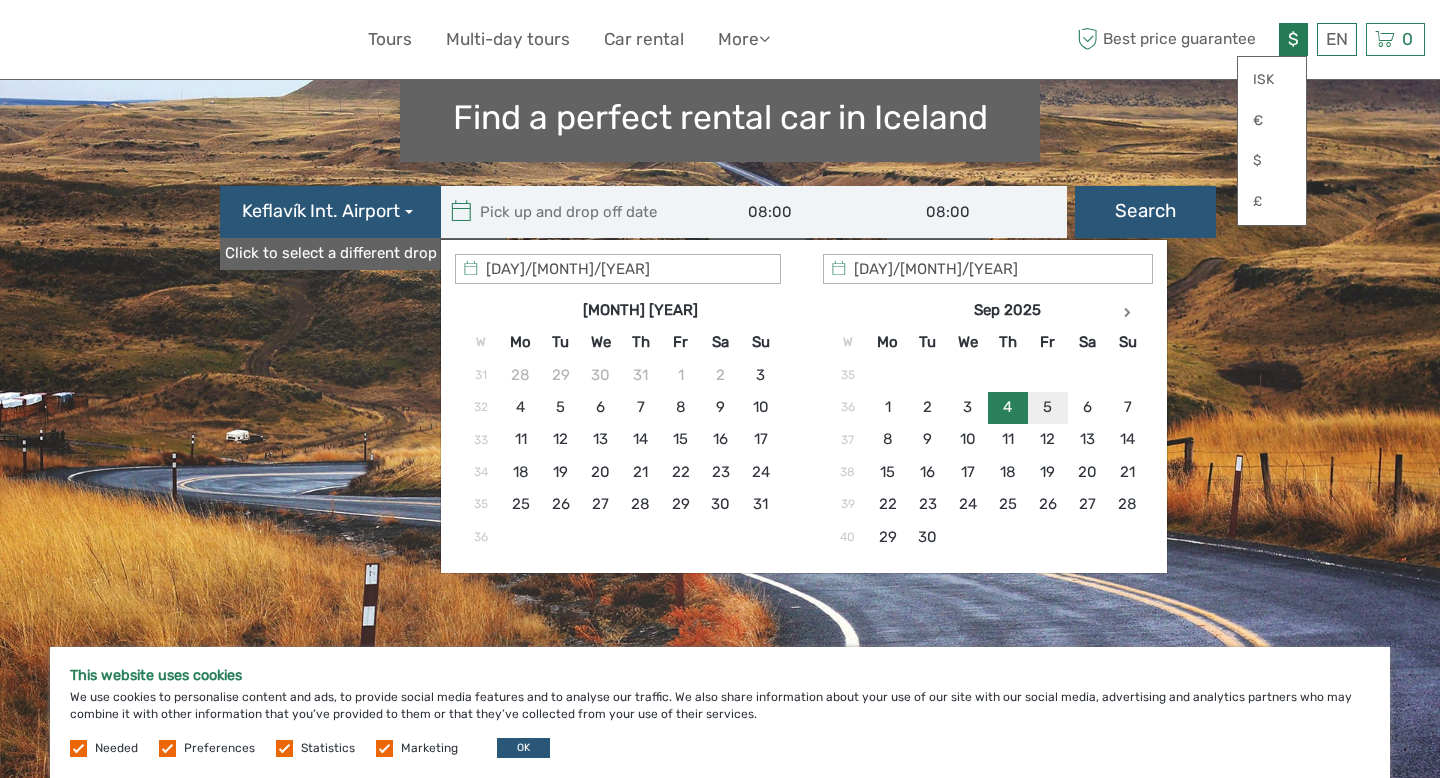type on "04/09/2025  -  05/09/2025" 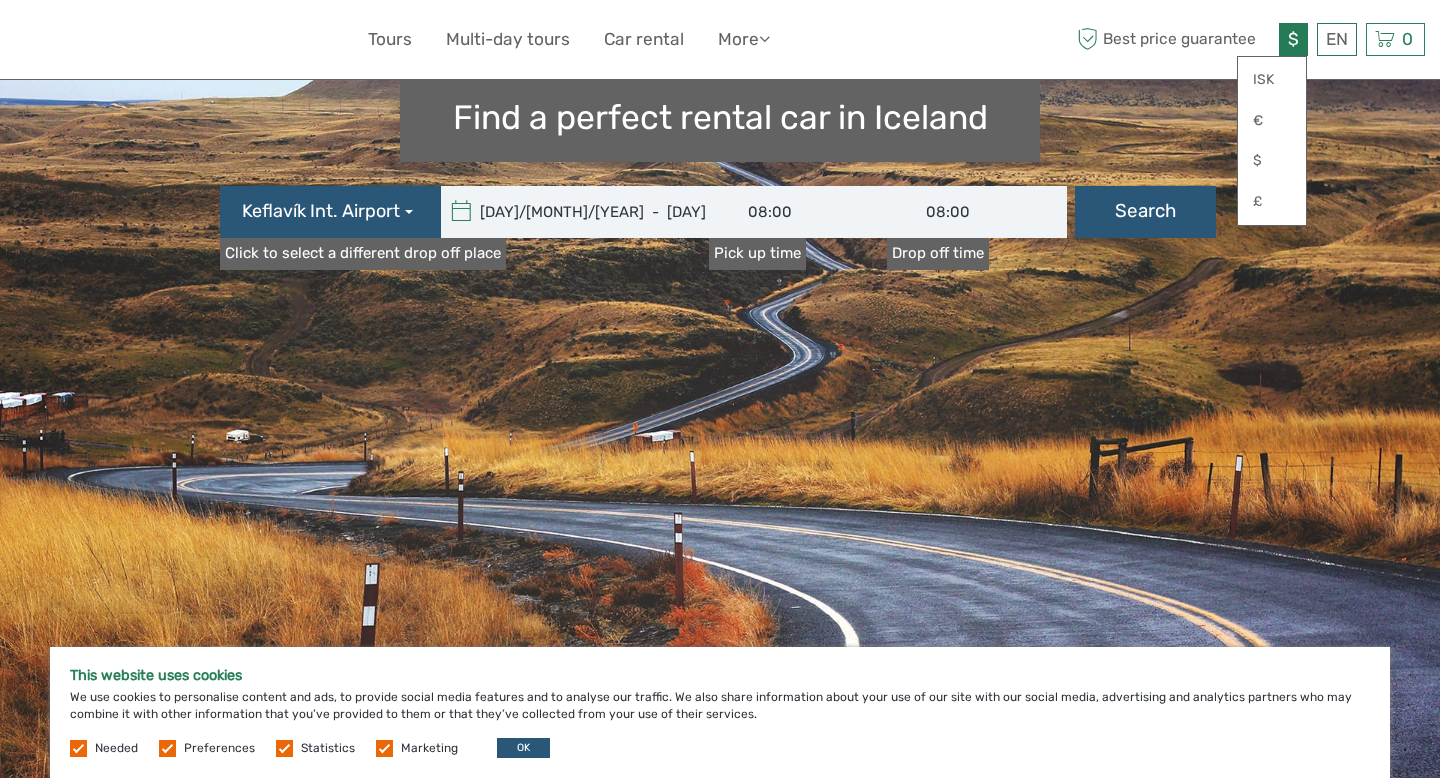 click on "08:00" at bounding box center [799, 212] 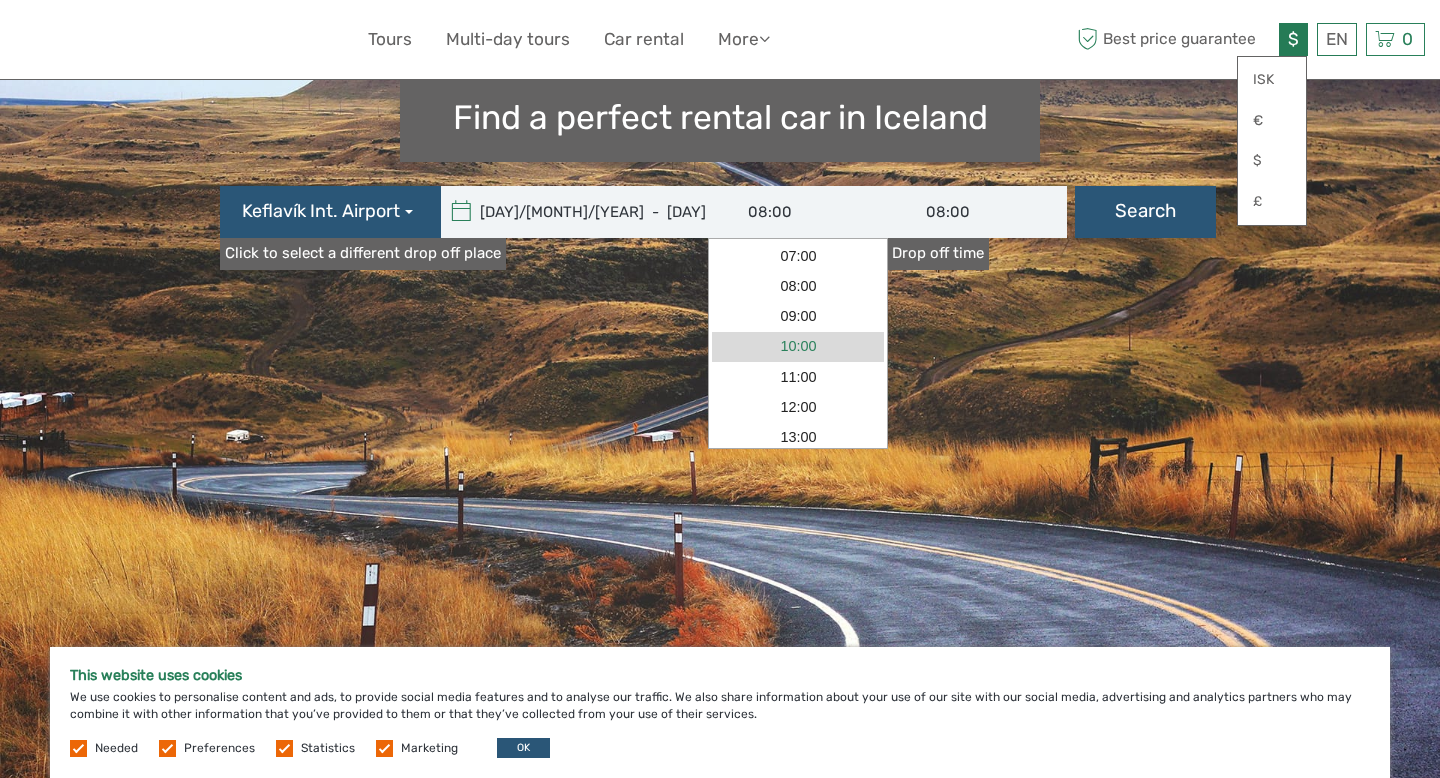 click on "10:00" at bounding box center [798, 347] 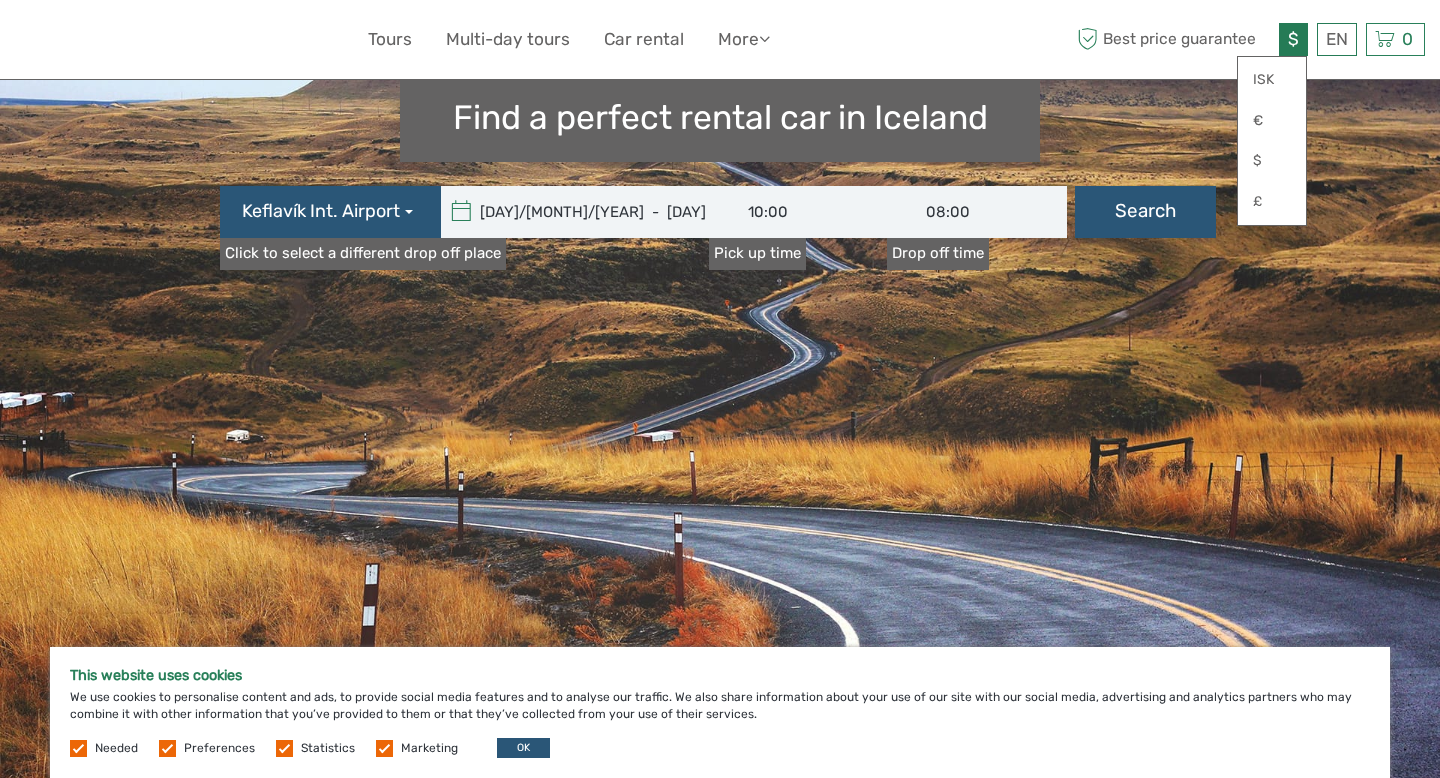 click on "08:00" at bounding box center [977, 212] 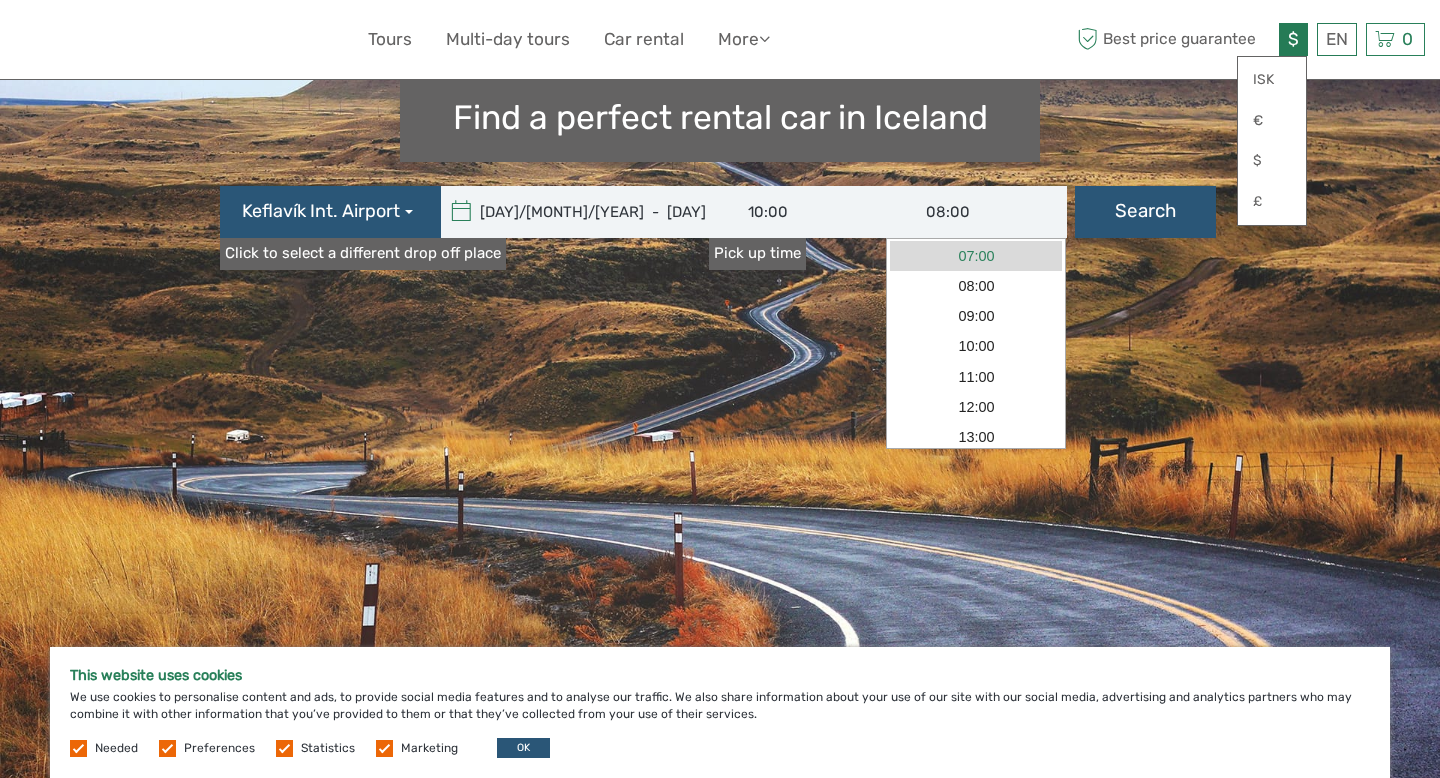 click on "07:00" at bounding box center [976, 256] 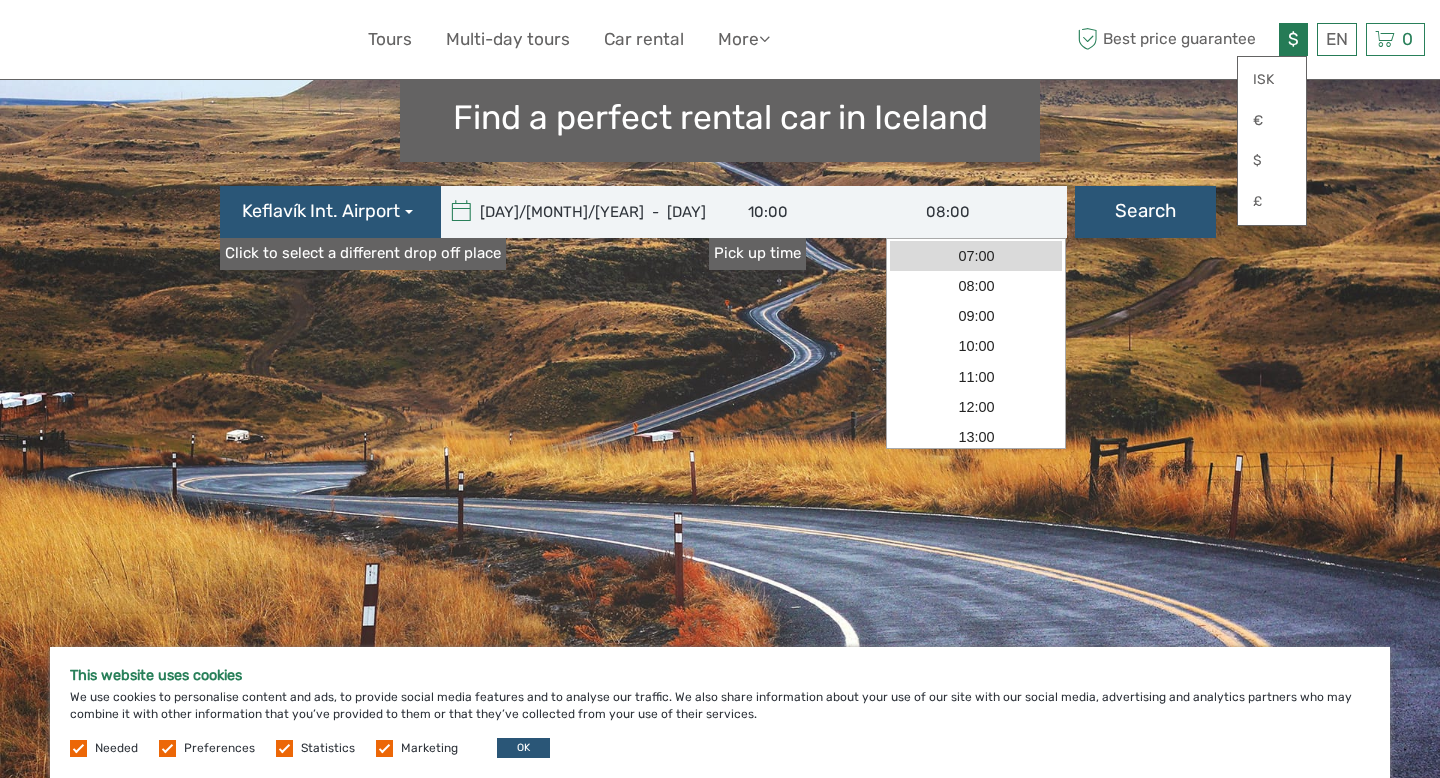 type on "07:00" 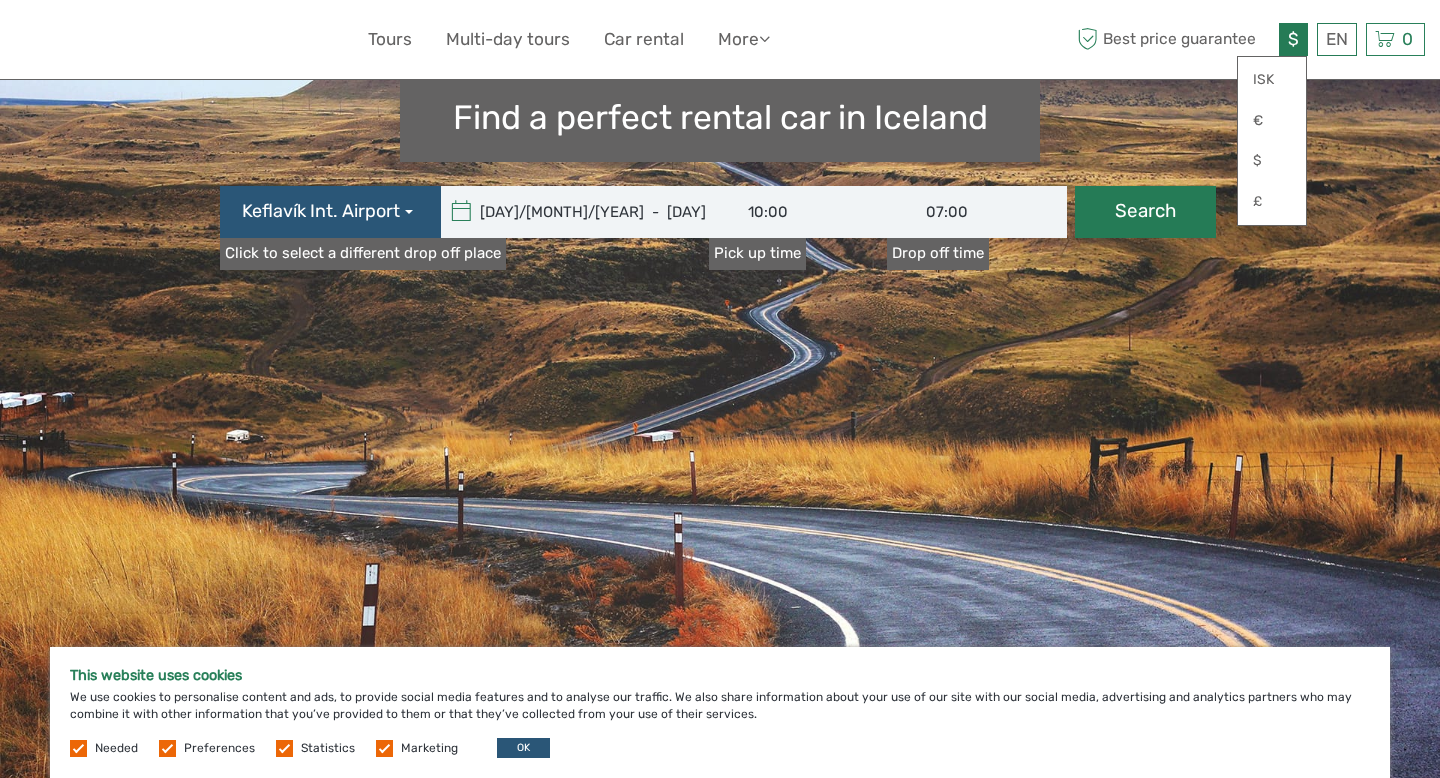 click on "Search" at bounding box center (1145, 212) 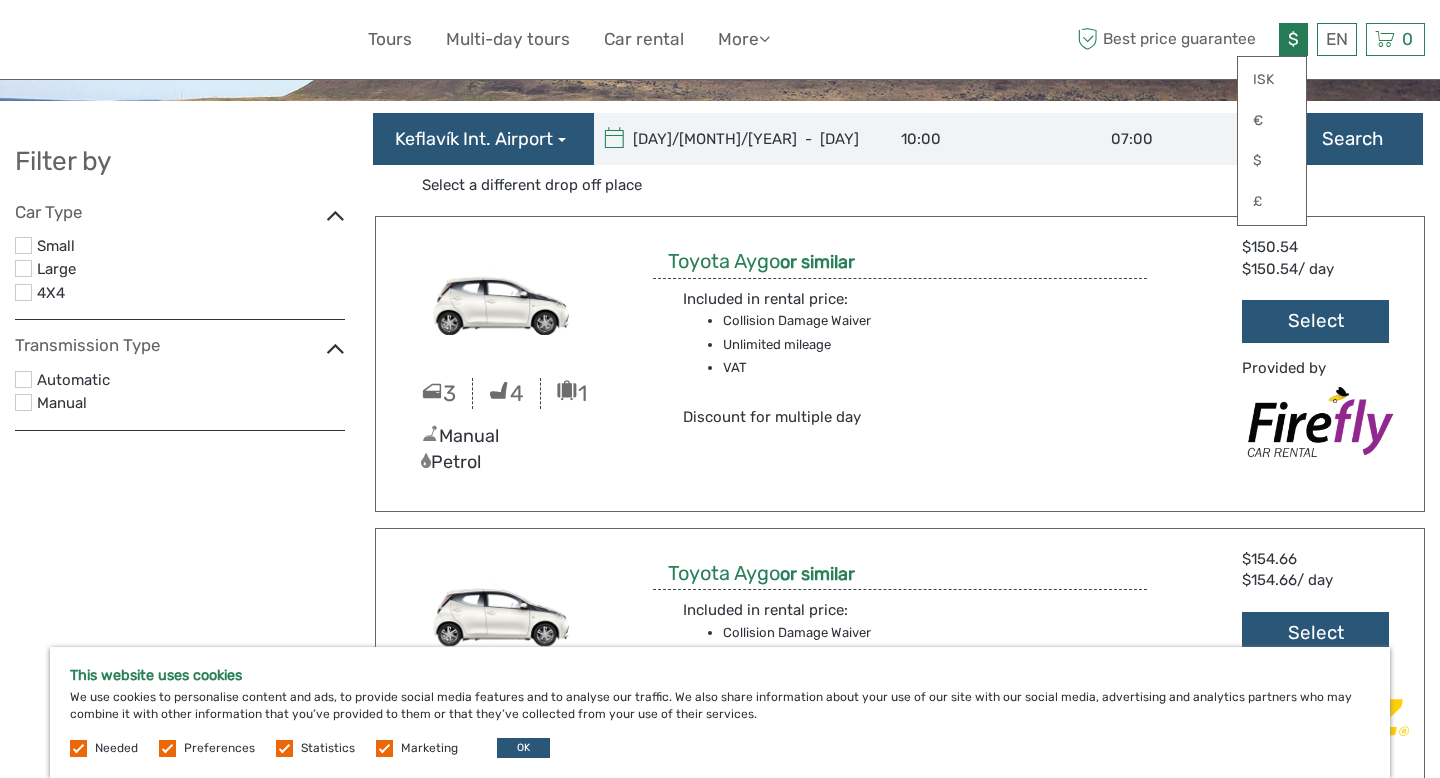 scroll, scrollTop: 0, scrollLeft: 0, axis: both 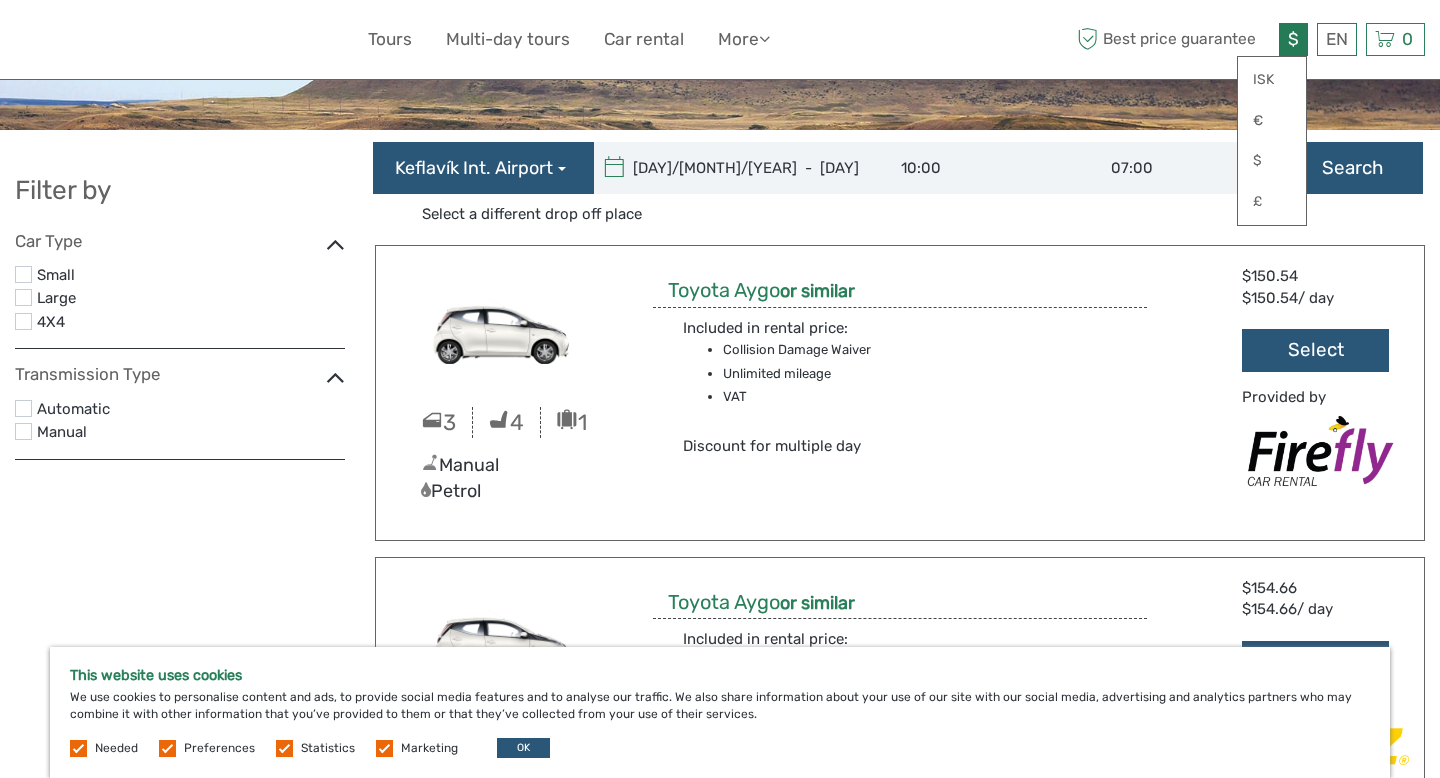 click on "Automatic" at bounding box center [180, 409] 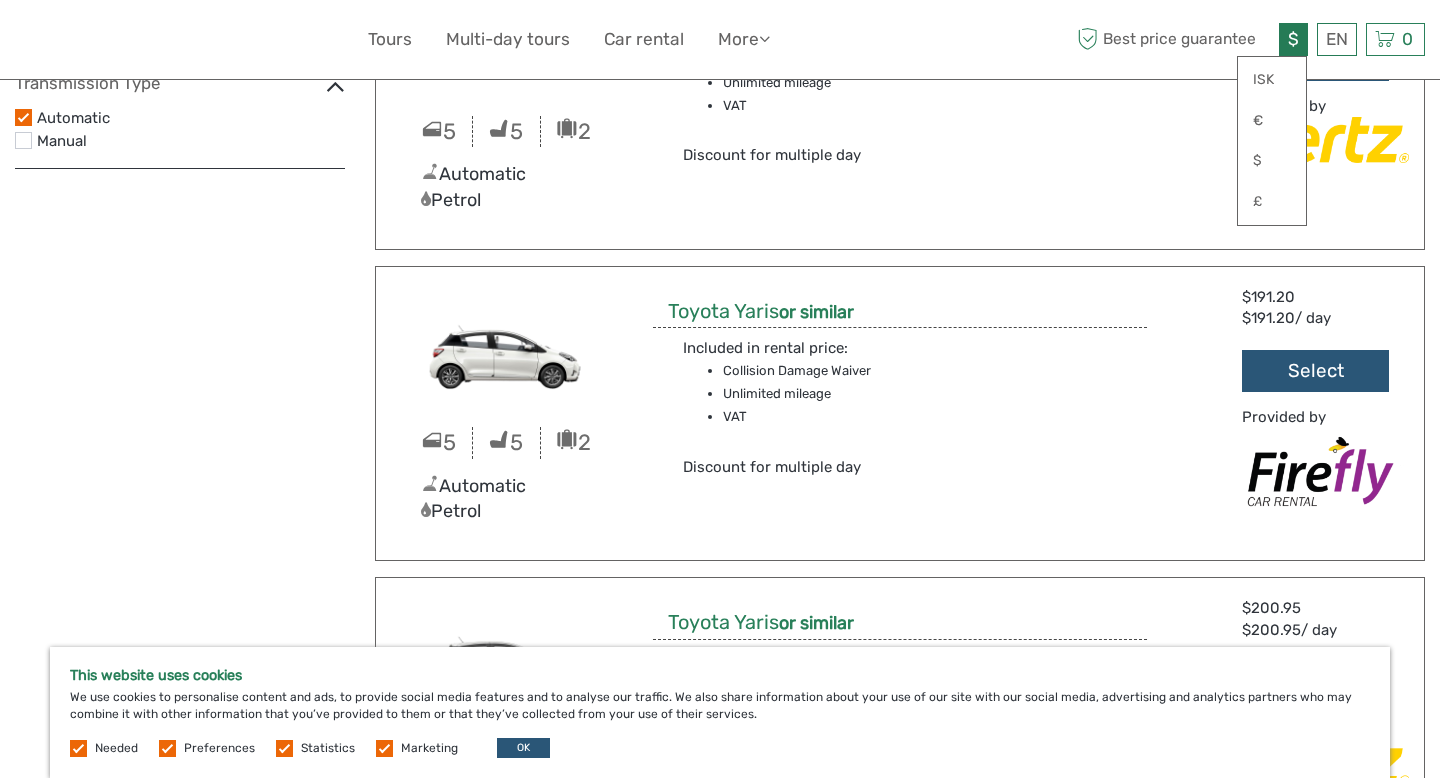 scroll, scrollTop: 248, scrollLeft: 0, axis: vertical 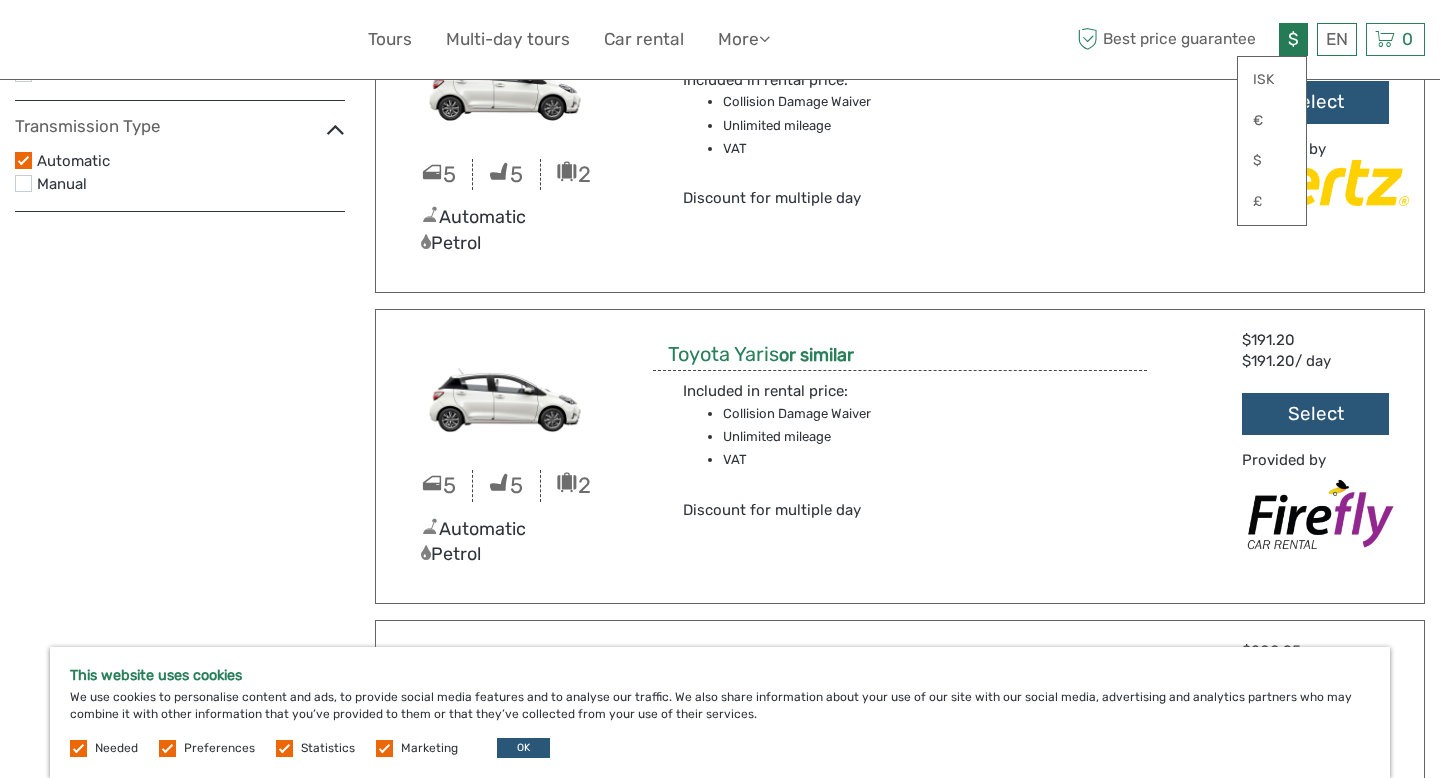 click at bounding box center [23, 183] 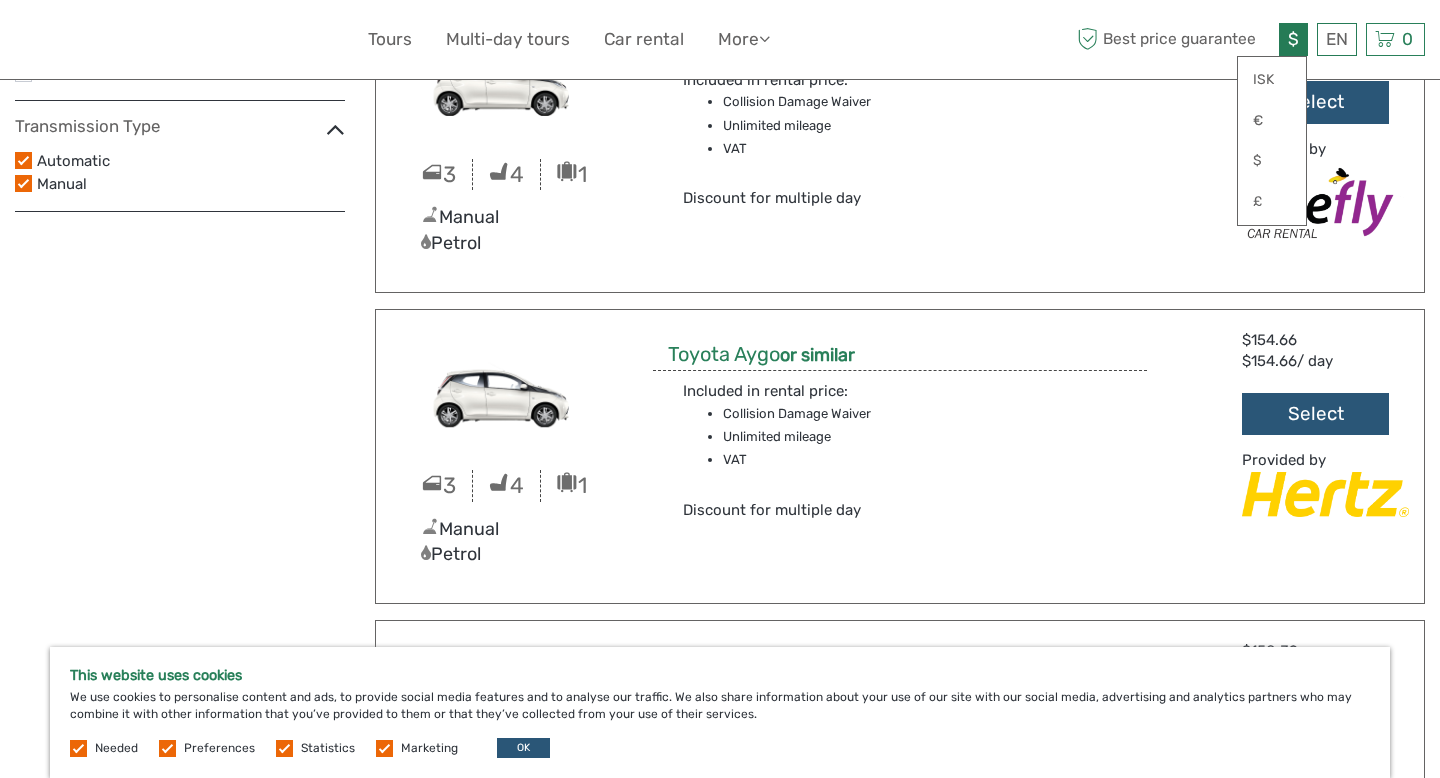 click at bounding box center [23, 160] 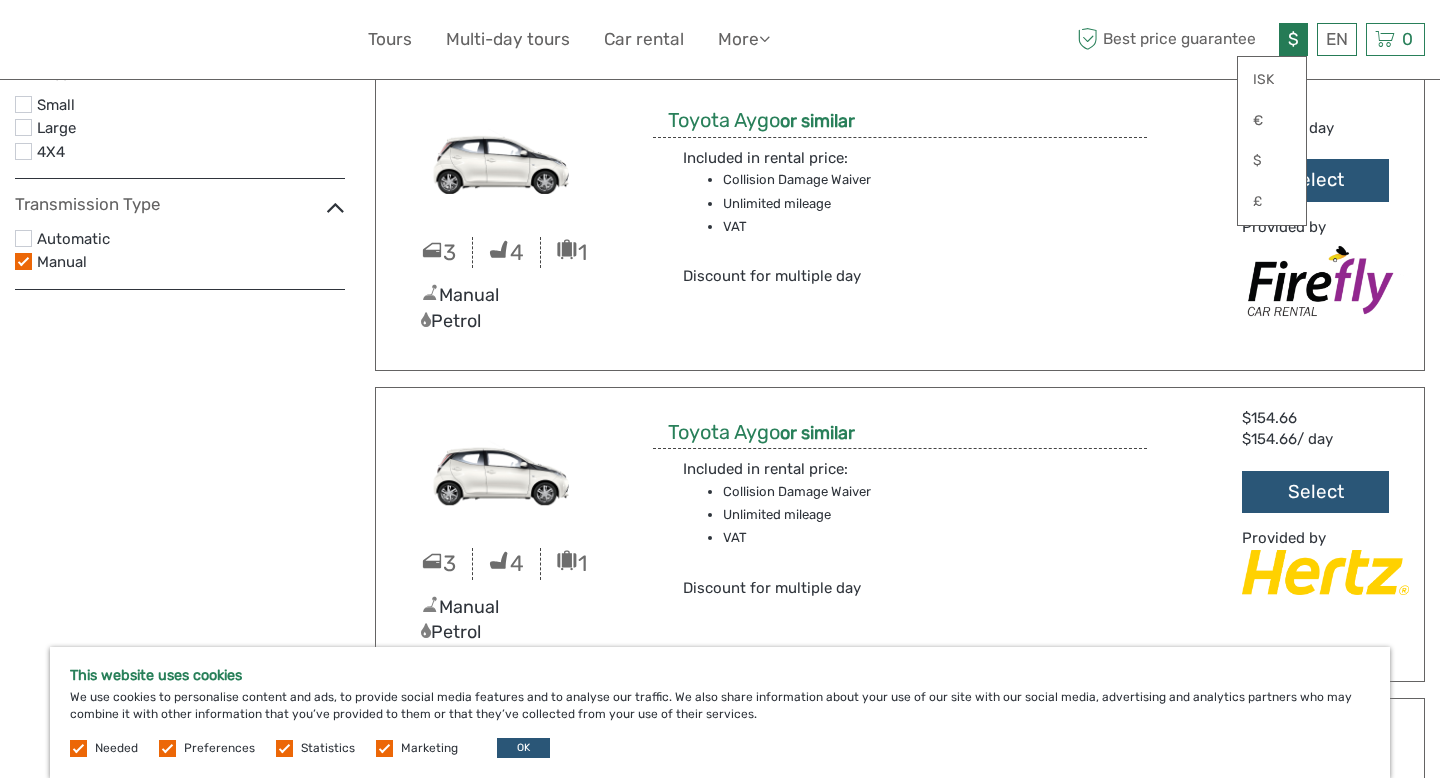scroll, scrollTop: 0, scrollLeft: 0, axis: both 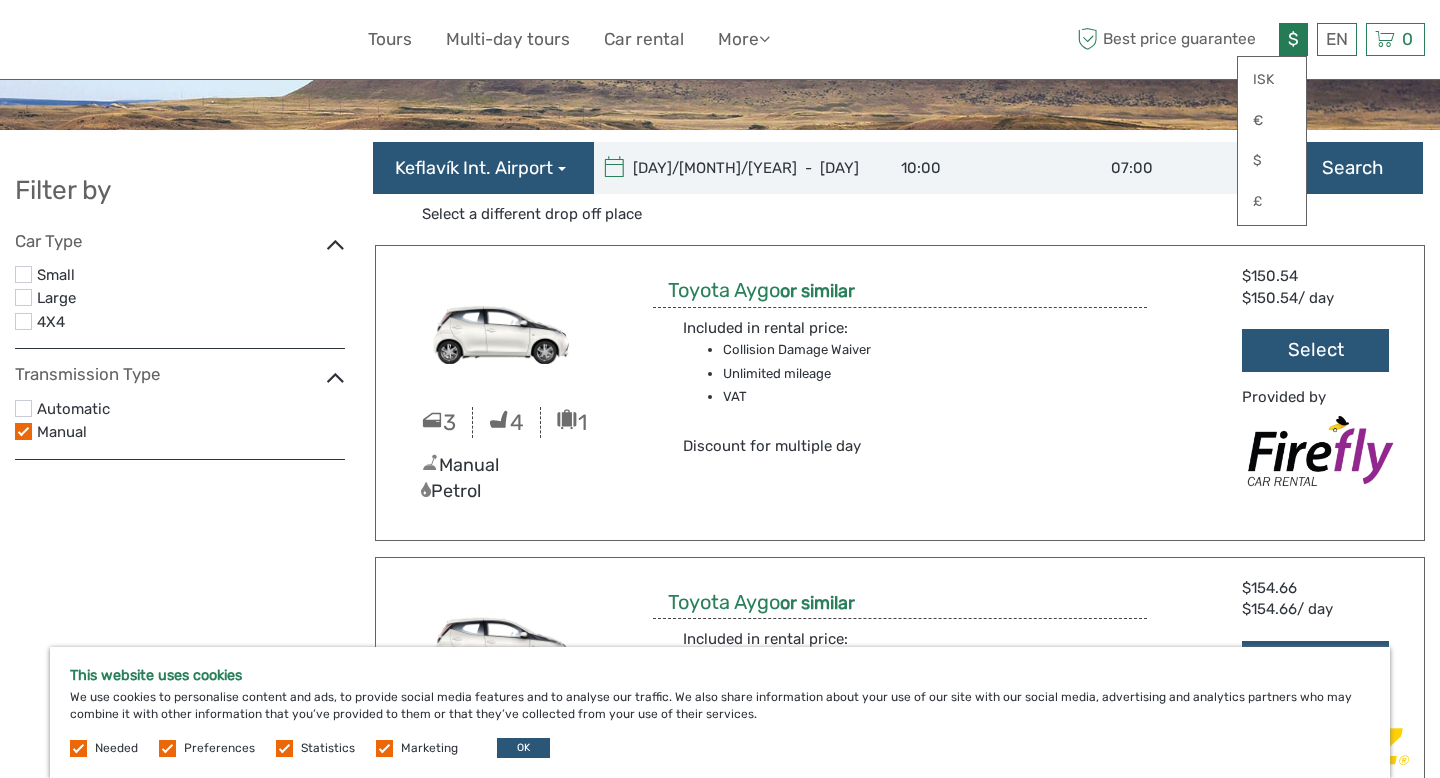 click at bounding box center (23, 408) 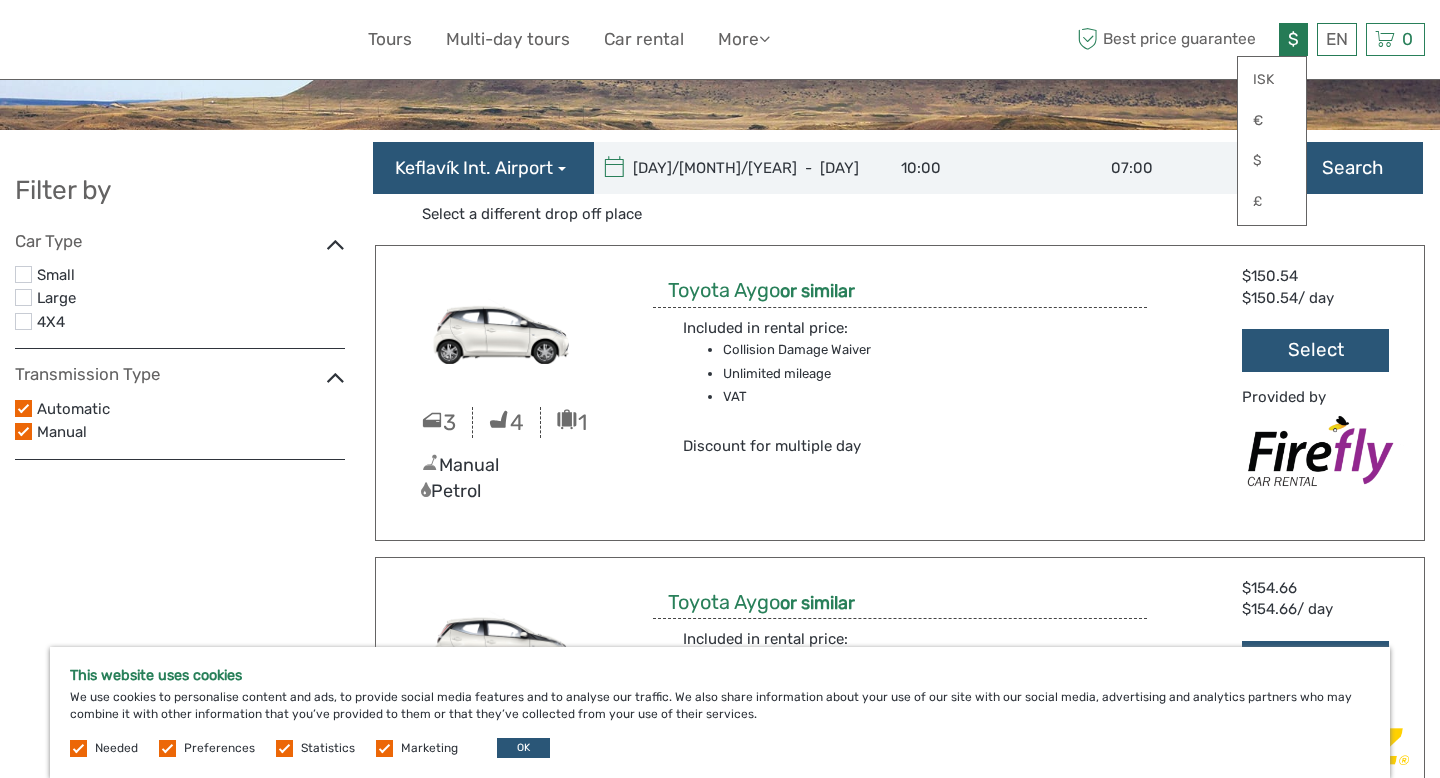 click at bounding box center [23, 431] 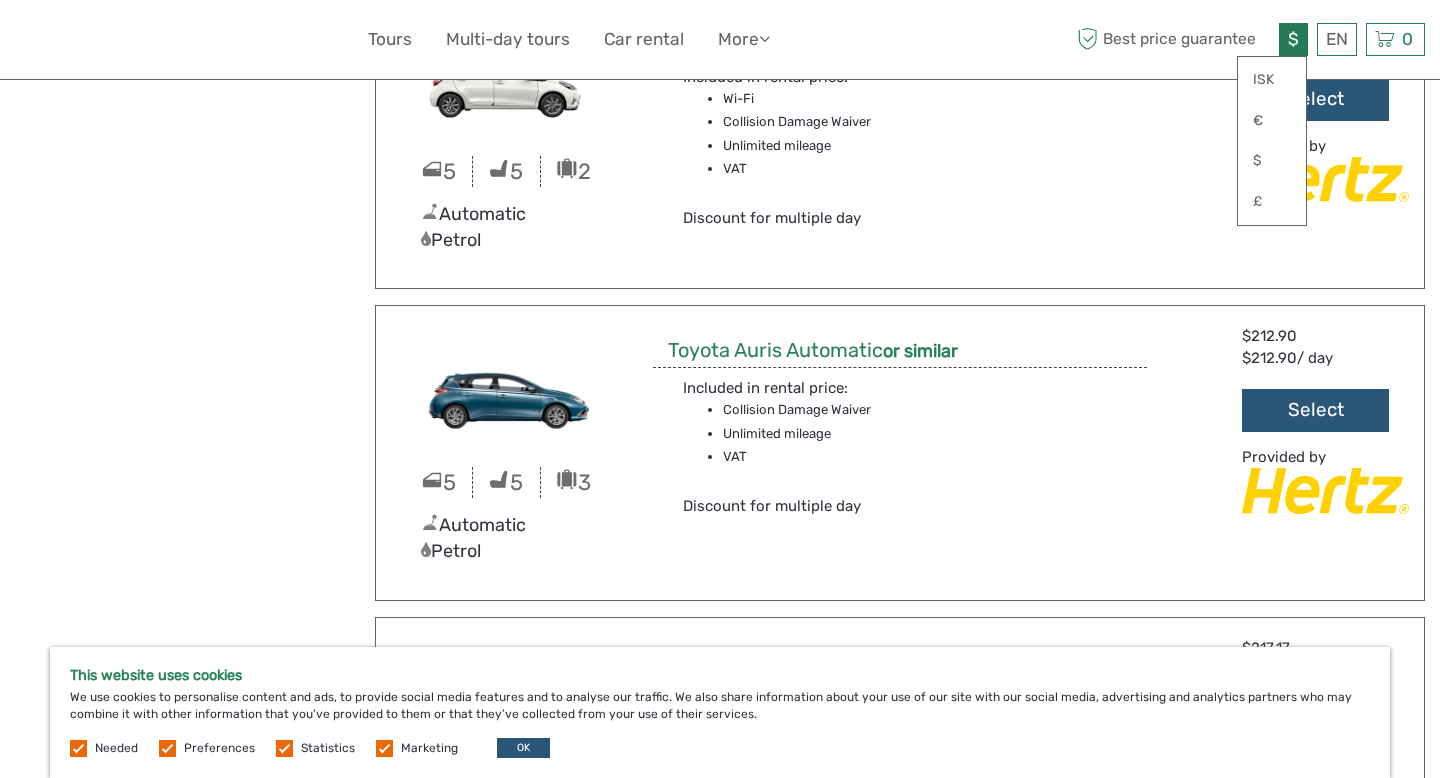 scroll, scrollTop: 877, scrollLeft: 0, axis: vertical 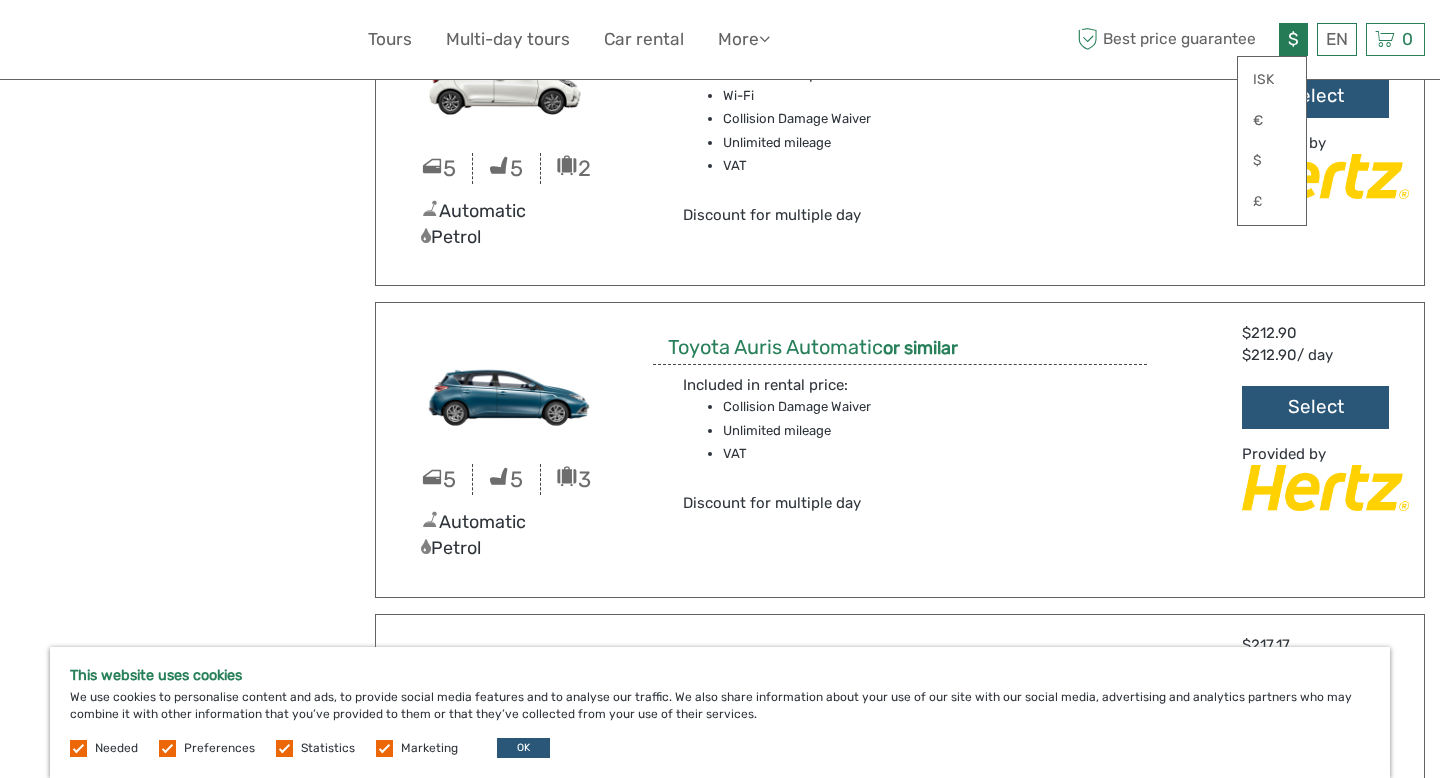 click on "Collision Damage Waiver" at bounding box center [842, 407] 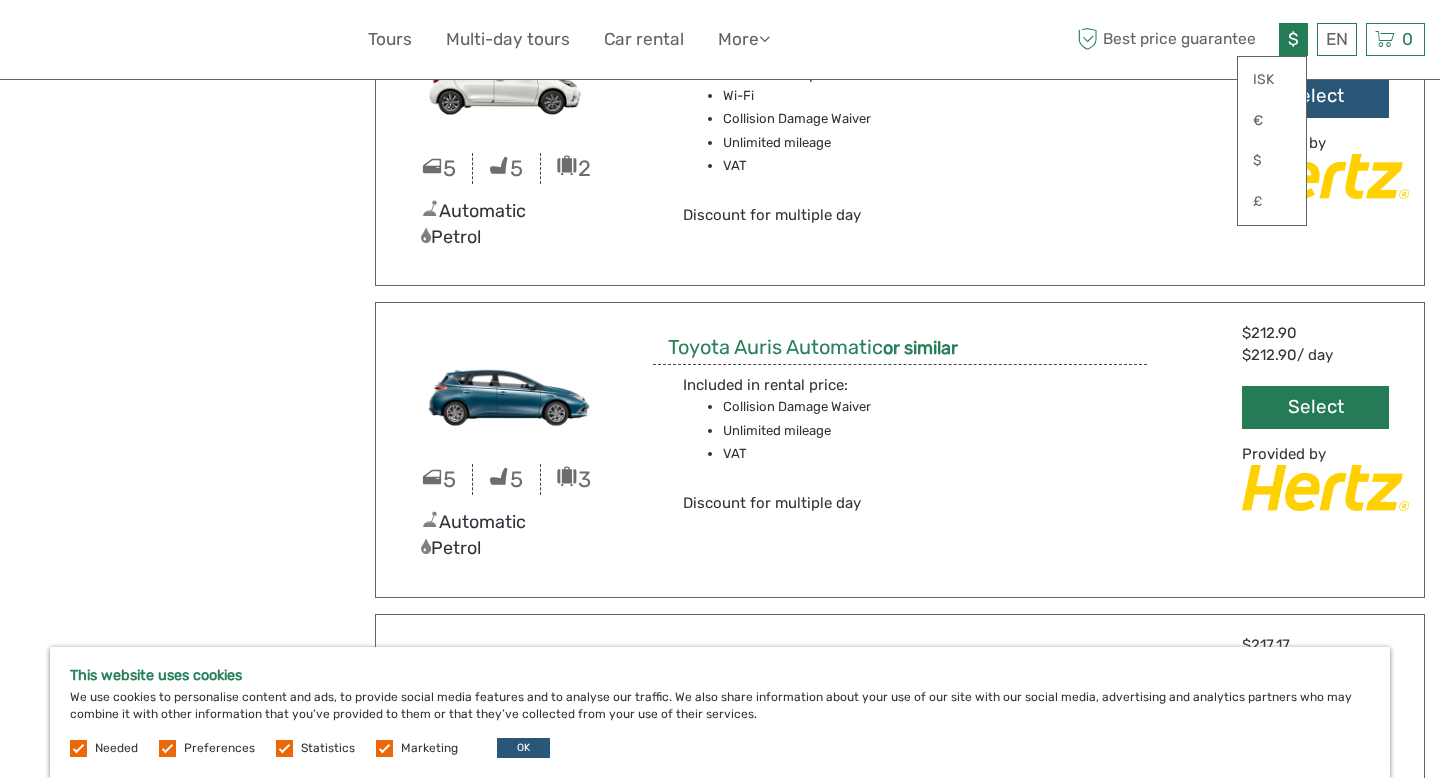 click on "Select" at bounding box center [1315, 407] 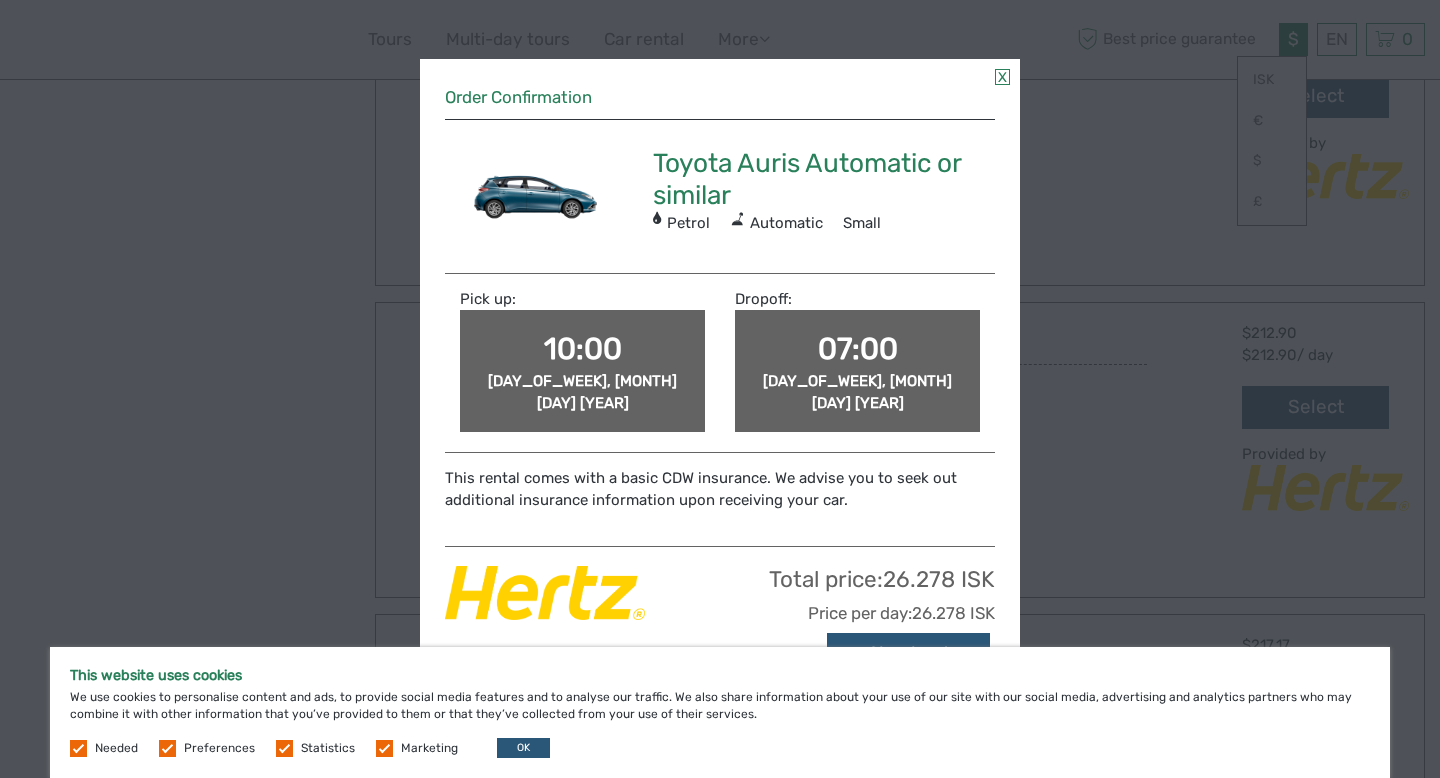 scroll, scrollTop: 73, scrollLeft: 0, axis: vertical 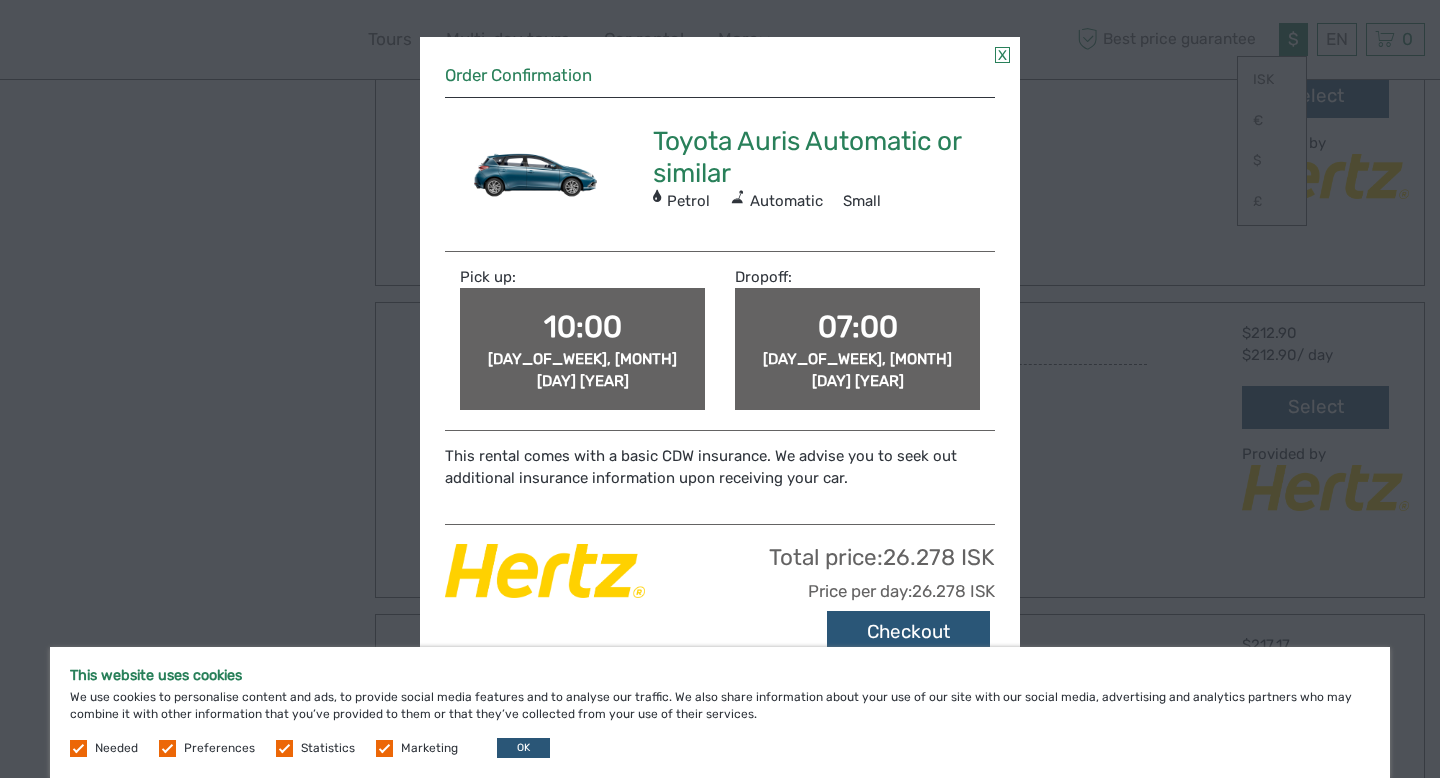 click on "Wed, Sep 3 2025" at bounding box center [582, 369] 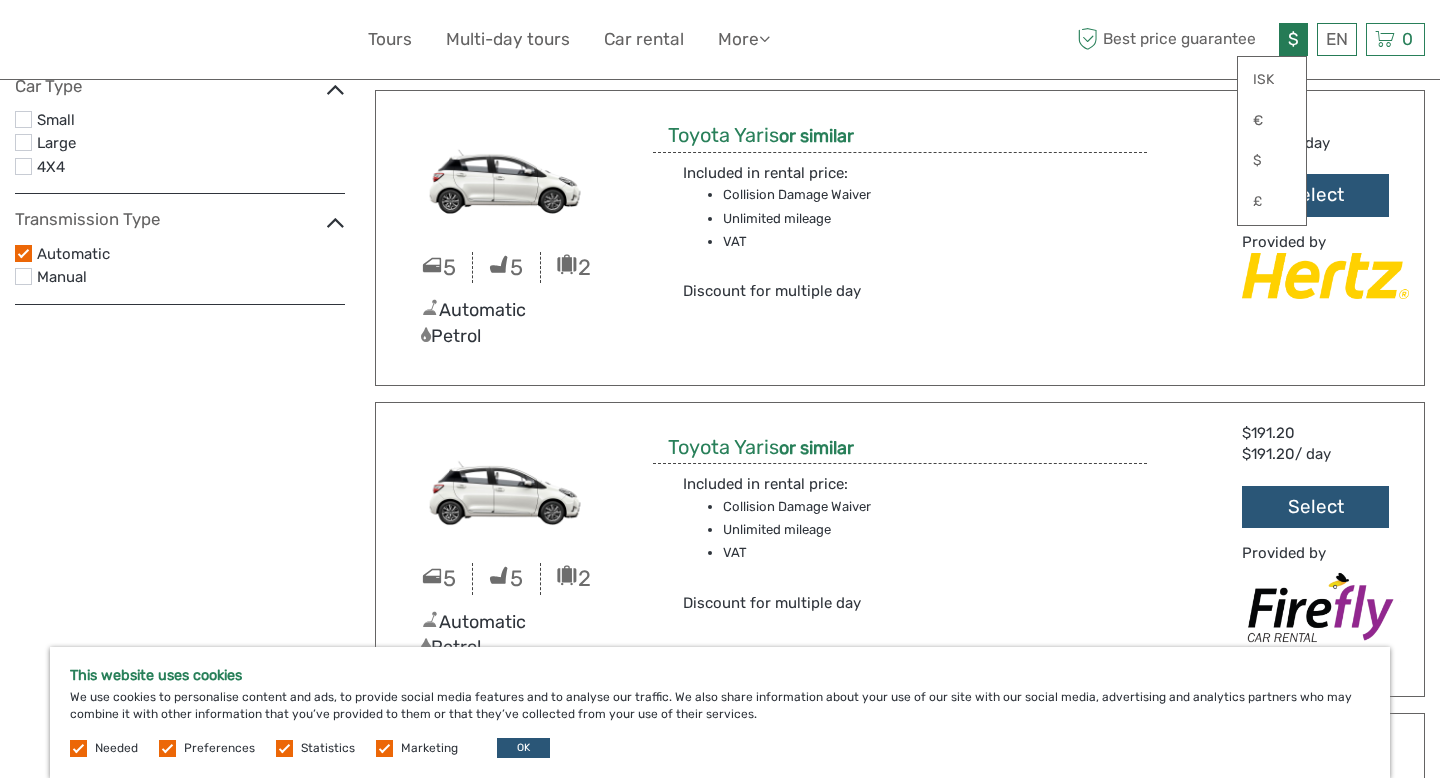 scroll, scrollTop: 0, scrollLeft: 0, axis: both 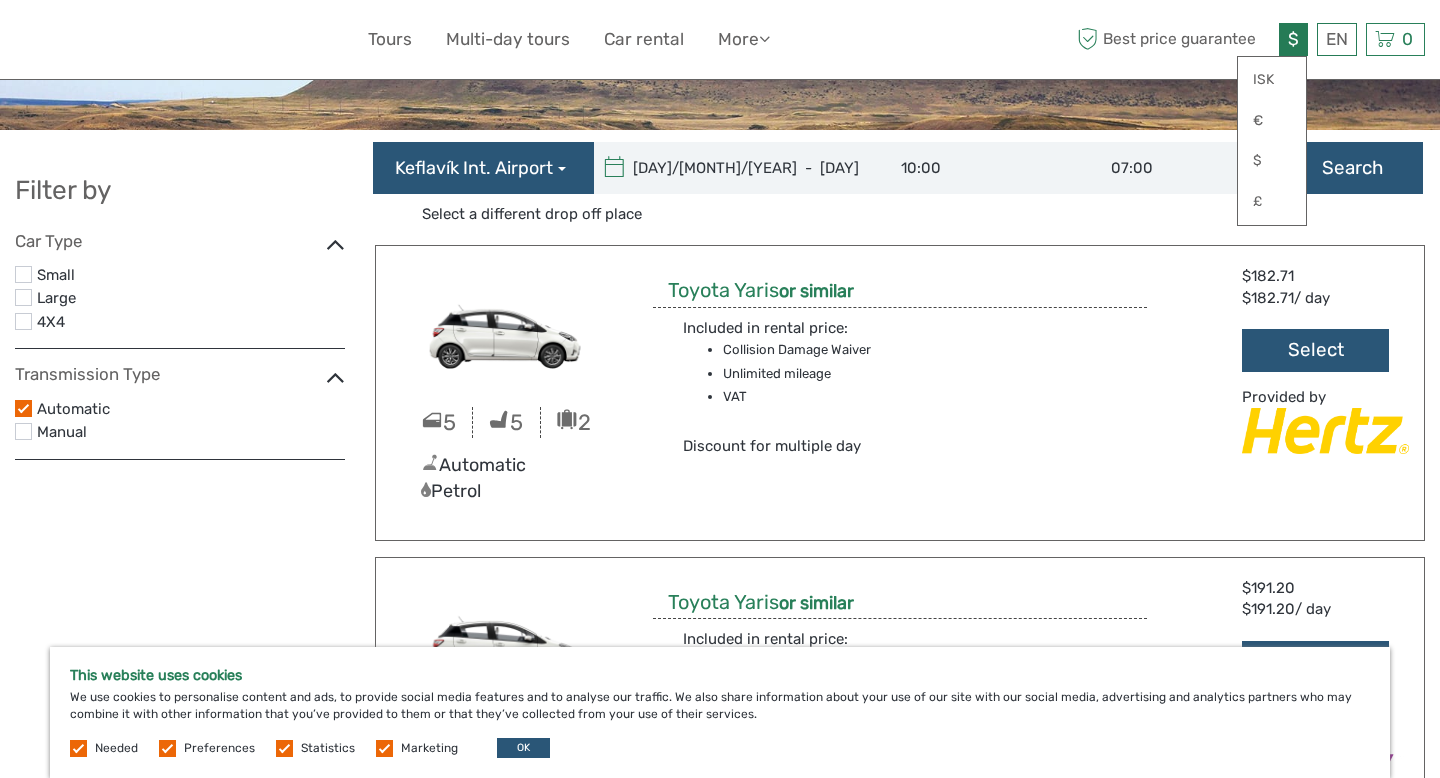 type on "04/09/2025" 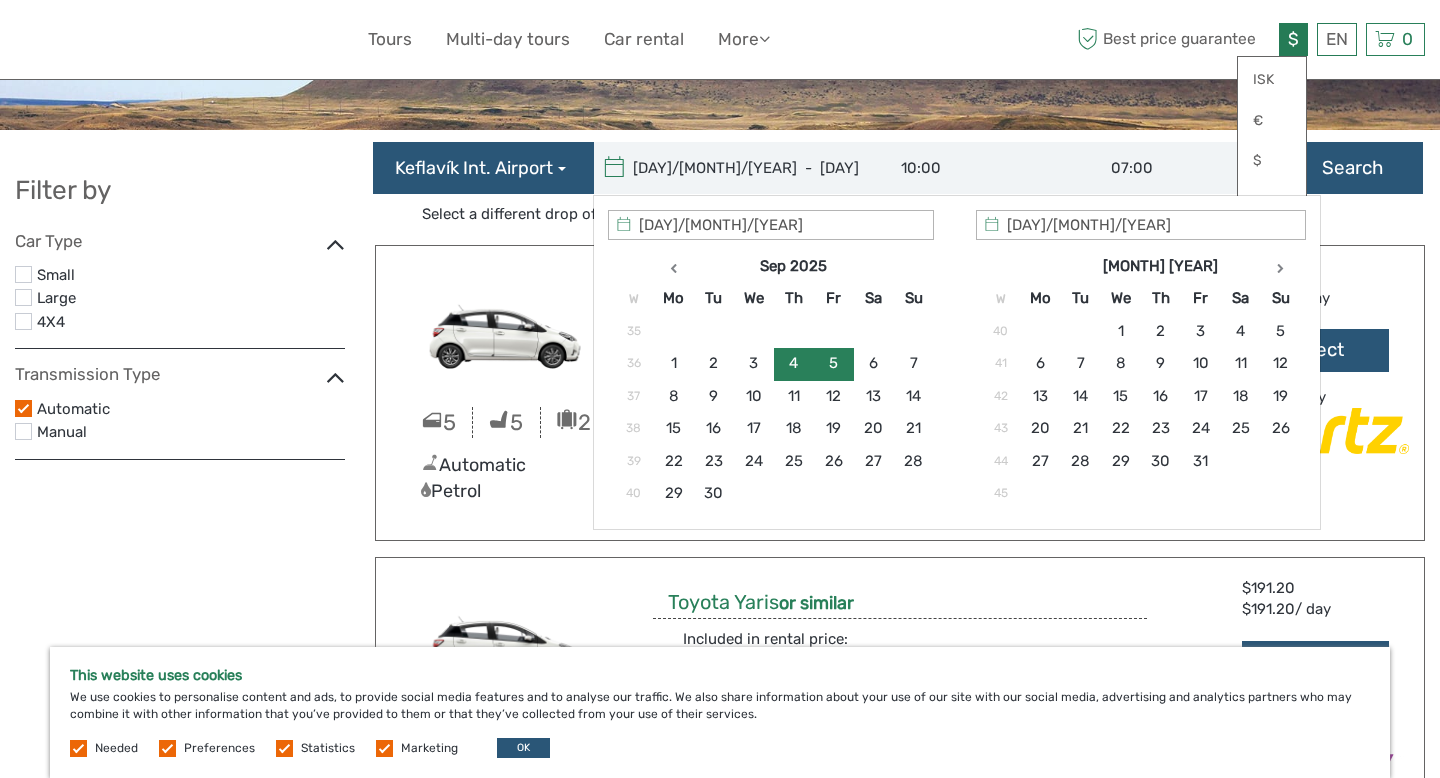 click on "04/09/2025  -  05/09/2025" at bounding box center [729, 168] 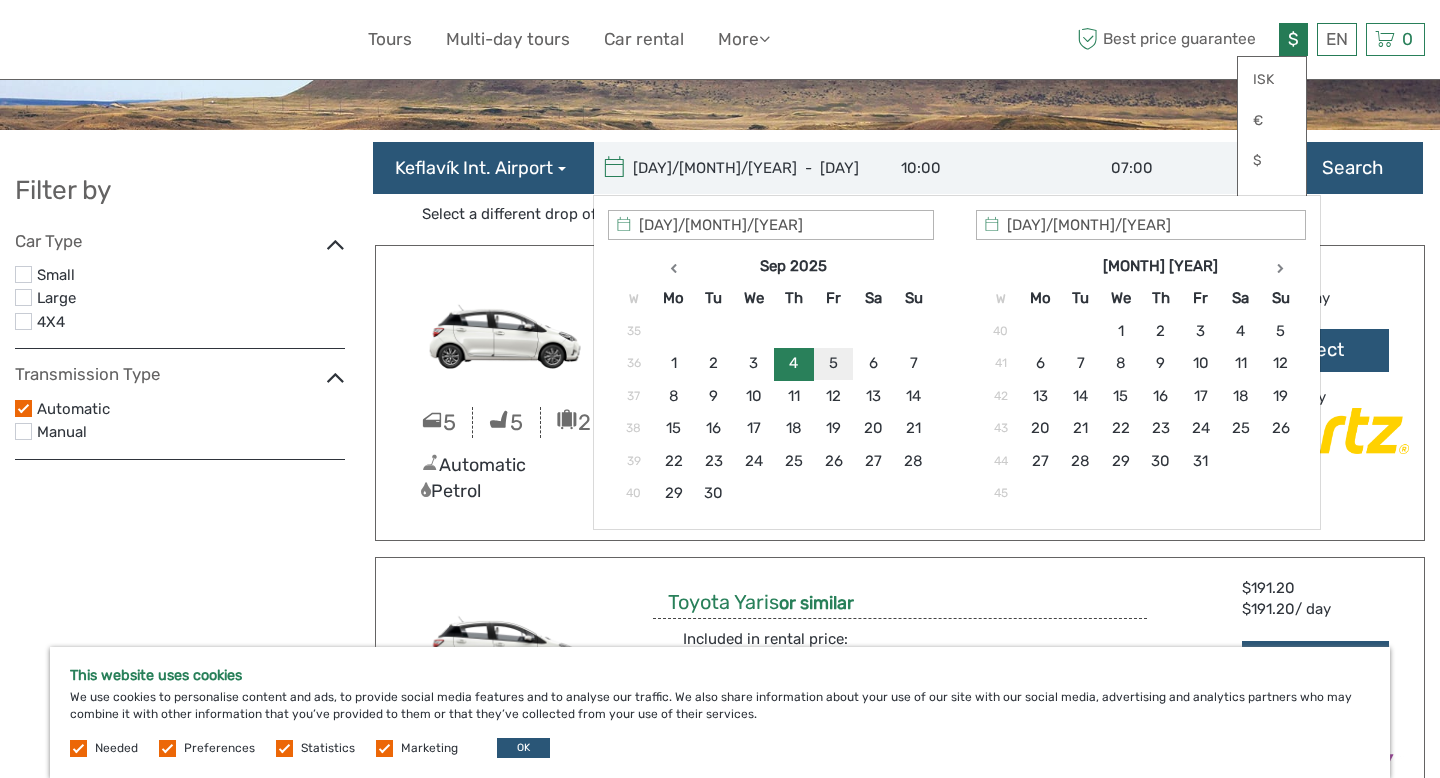 type on "05/09/2025" 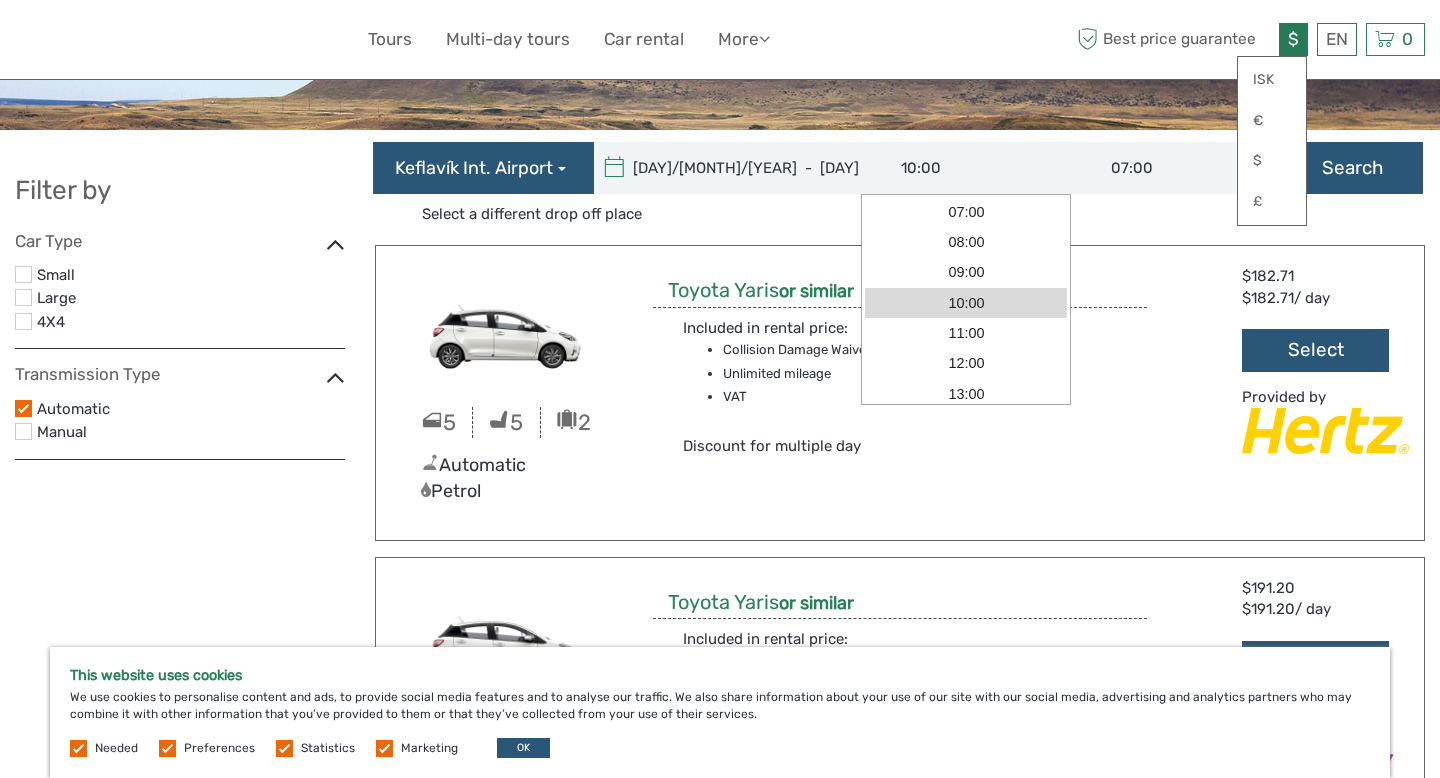 click on "10:00" at bounding box center [967, 168] 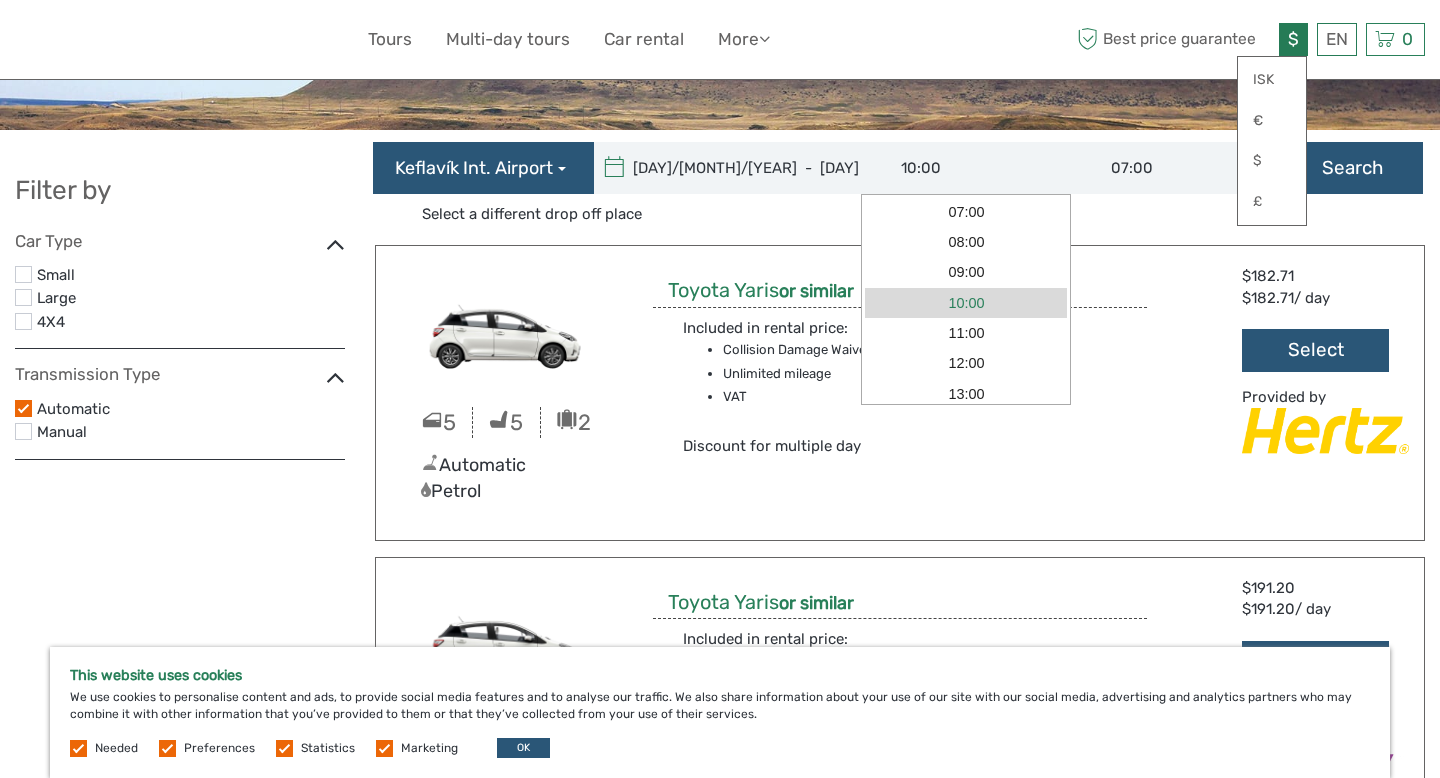 click on "10:00" at bounding box center [966, 303] 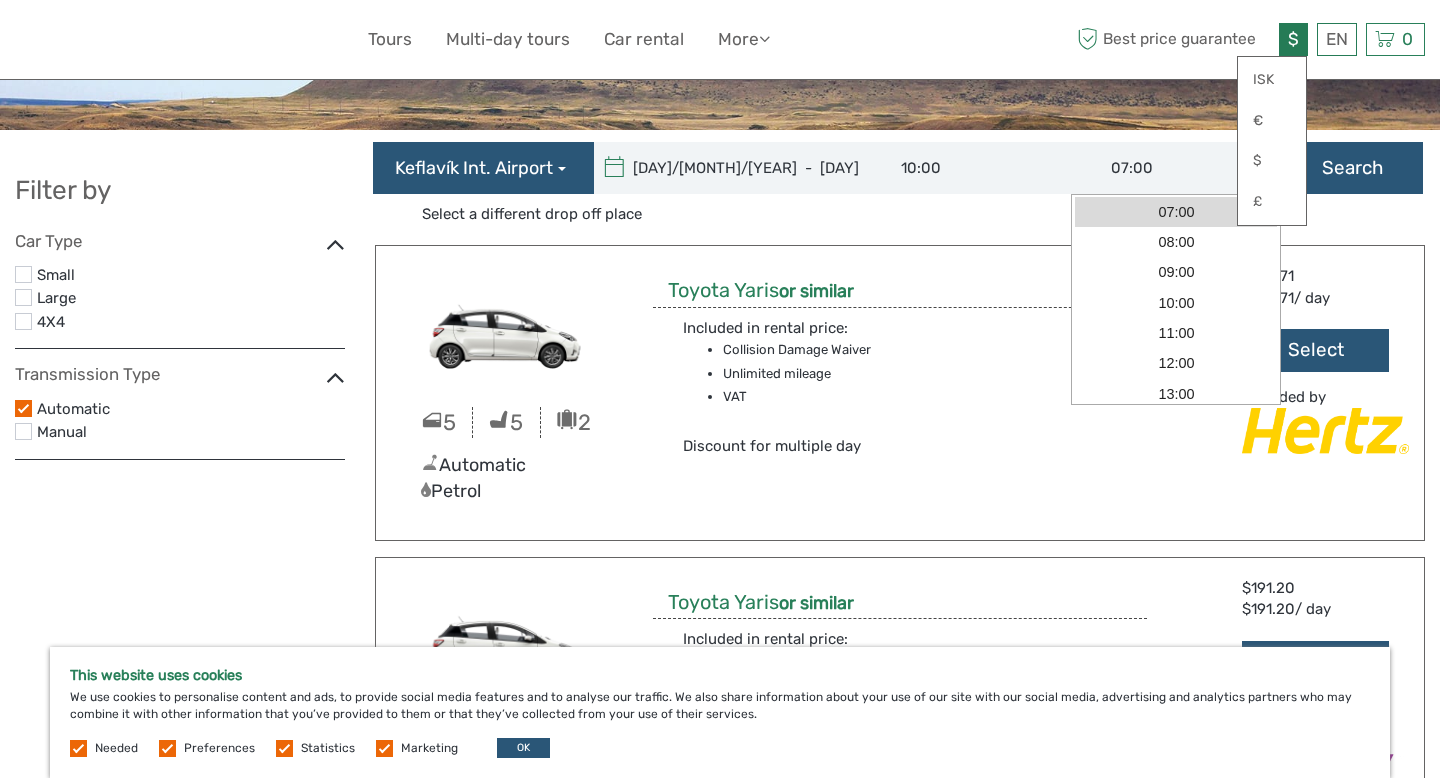 click on "07:00" at bounding box center (1177, 168) 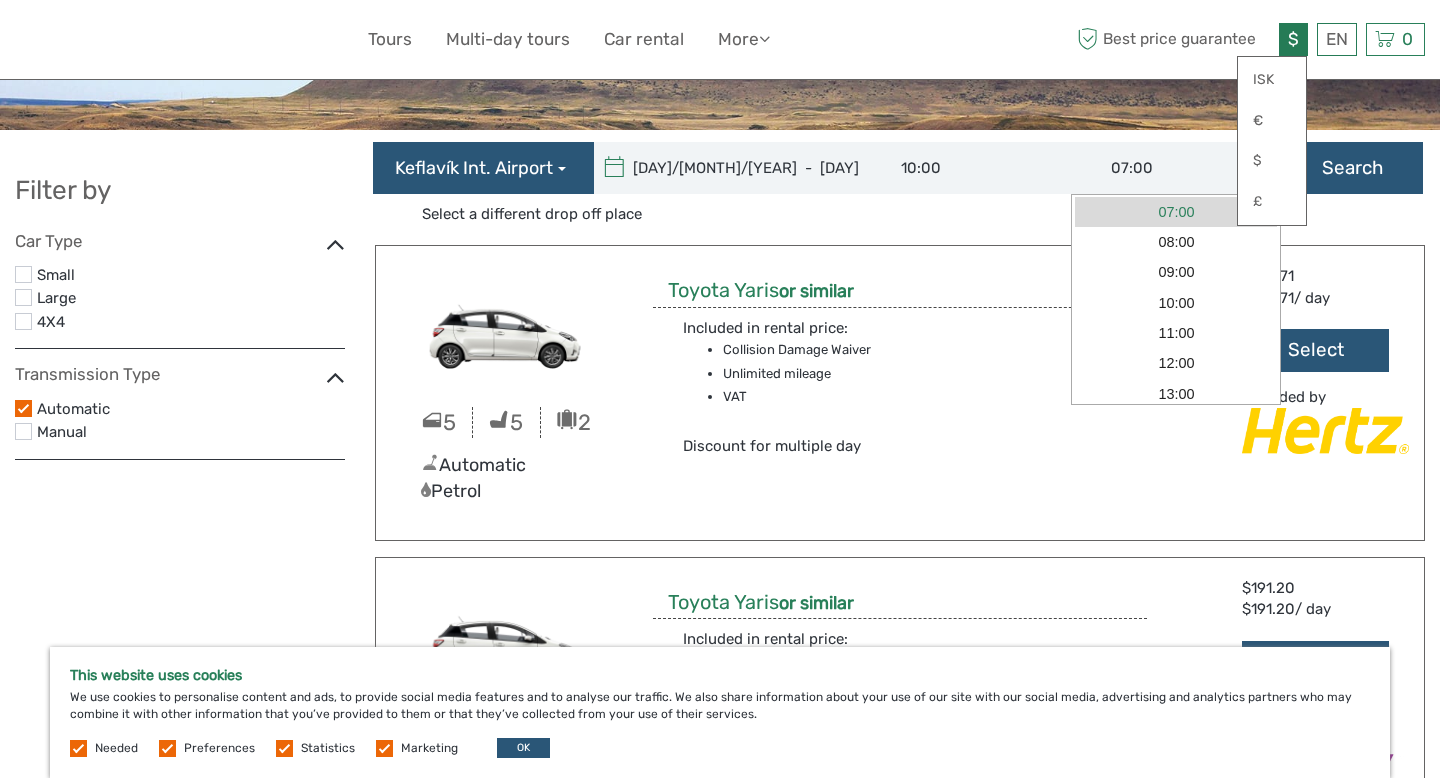 click on "07:00" at bounding box center [1176, 212] 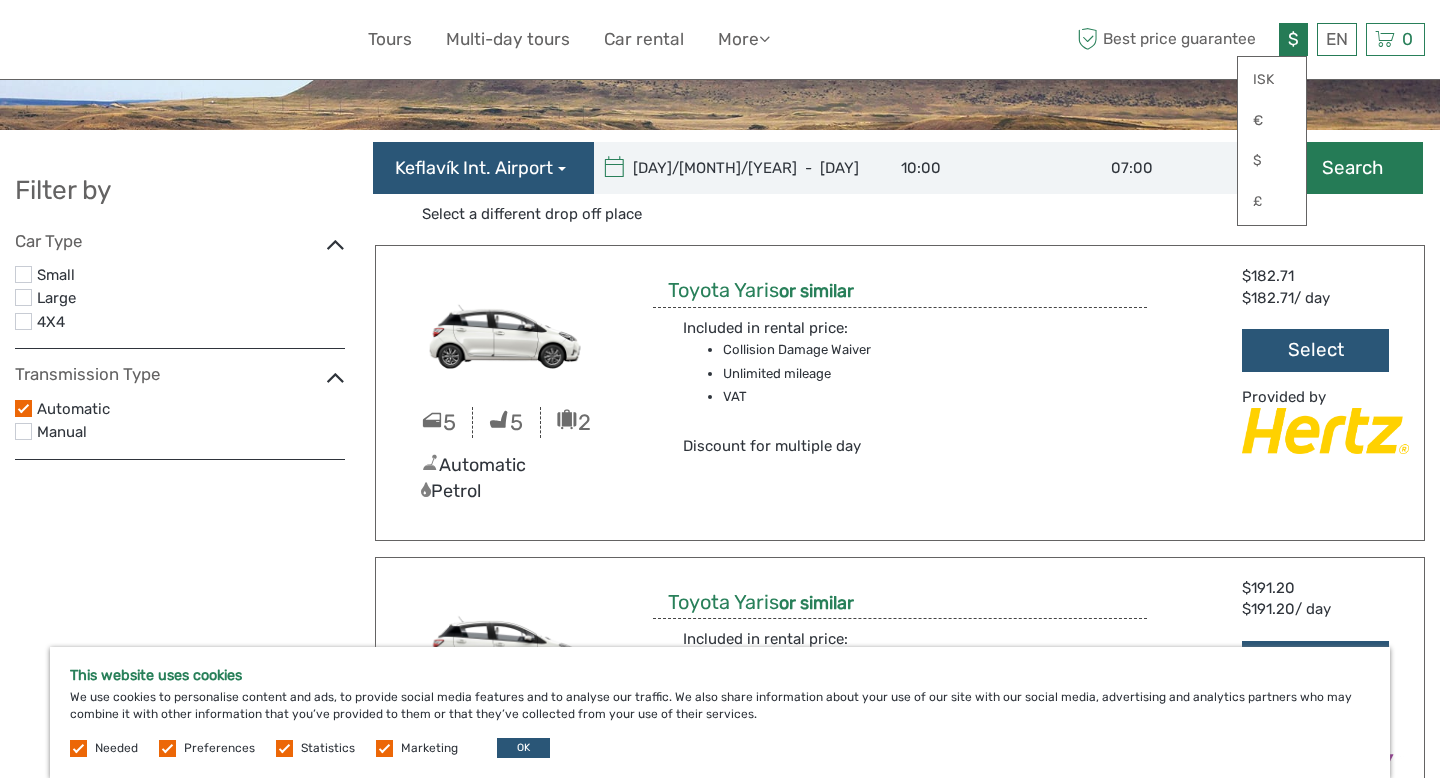 click on "Search" at bounding box center (1352, 168) 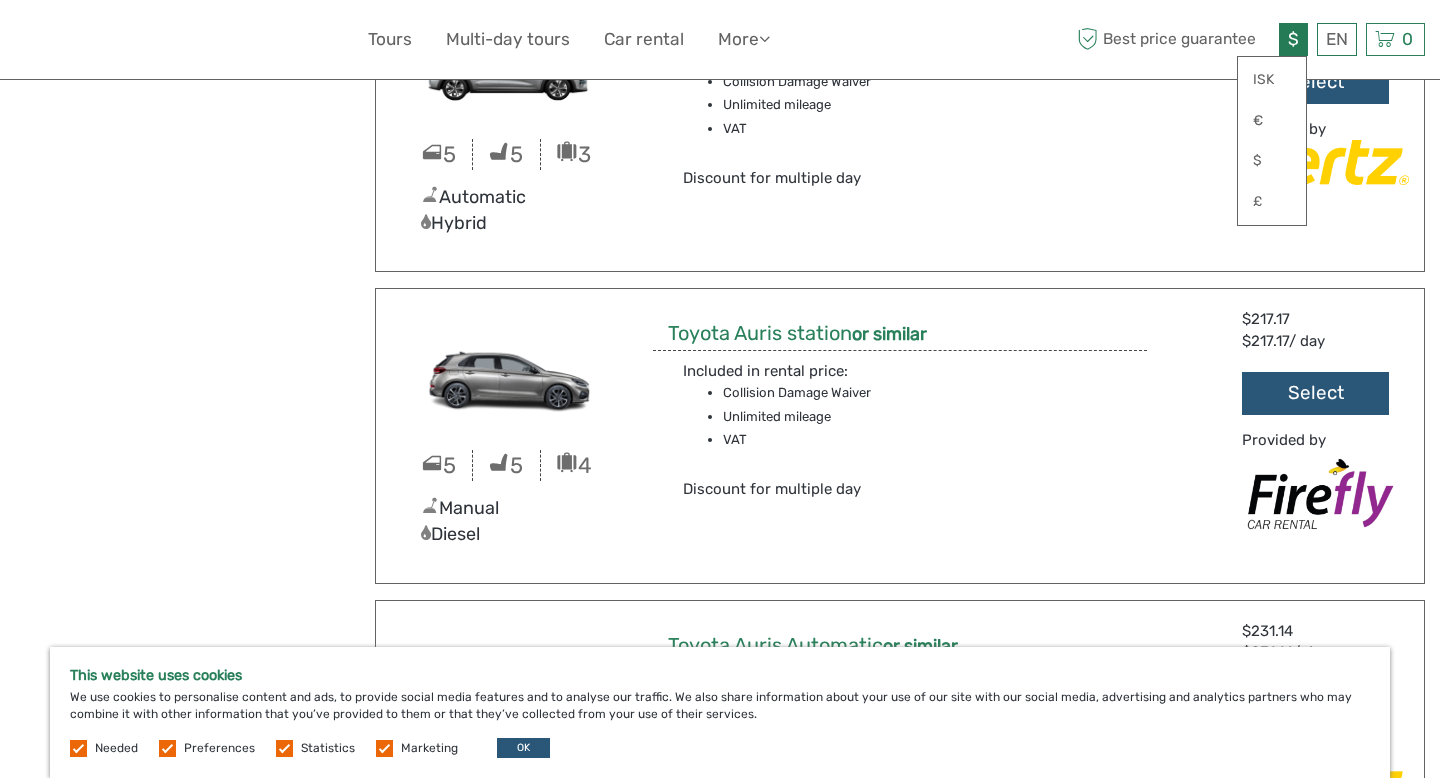 scroll, scrollTop: 3689, scrollLeft: 0, axis: vertical 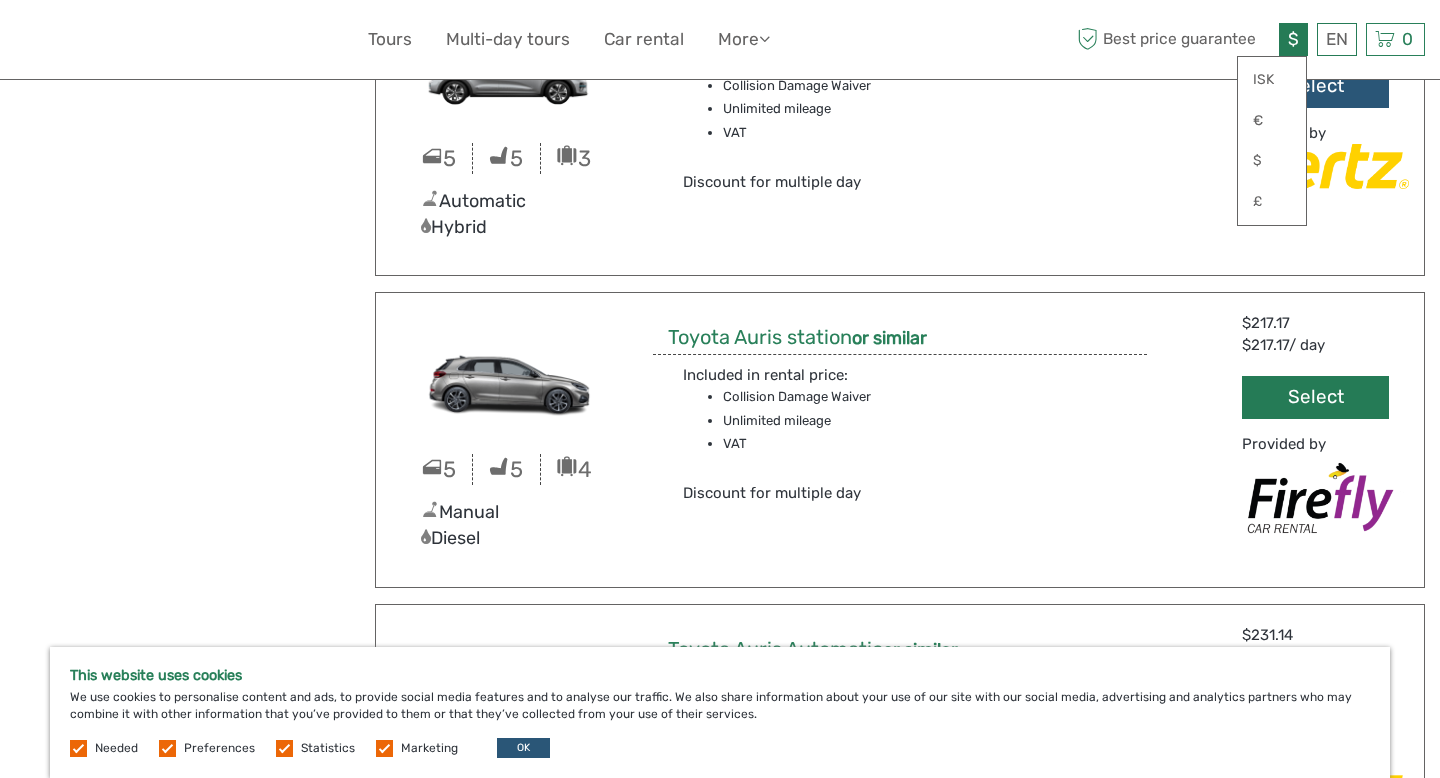 click on "Select" at bounding box center (1315, 397) 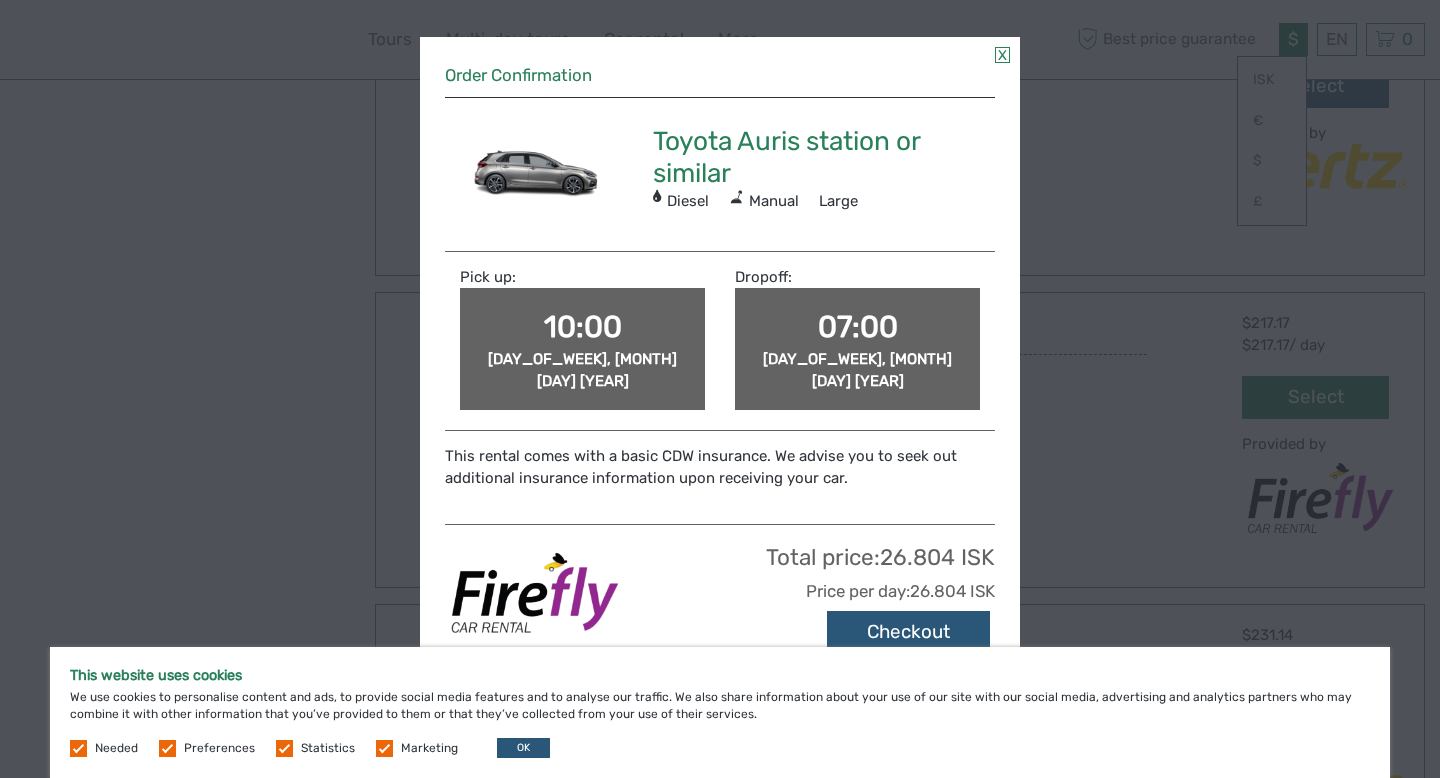 scroll, scrollTop: 0, scrollLeft: 0, axis: both 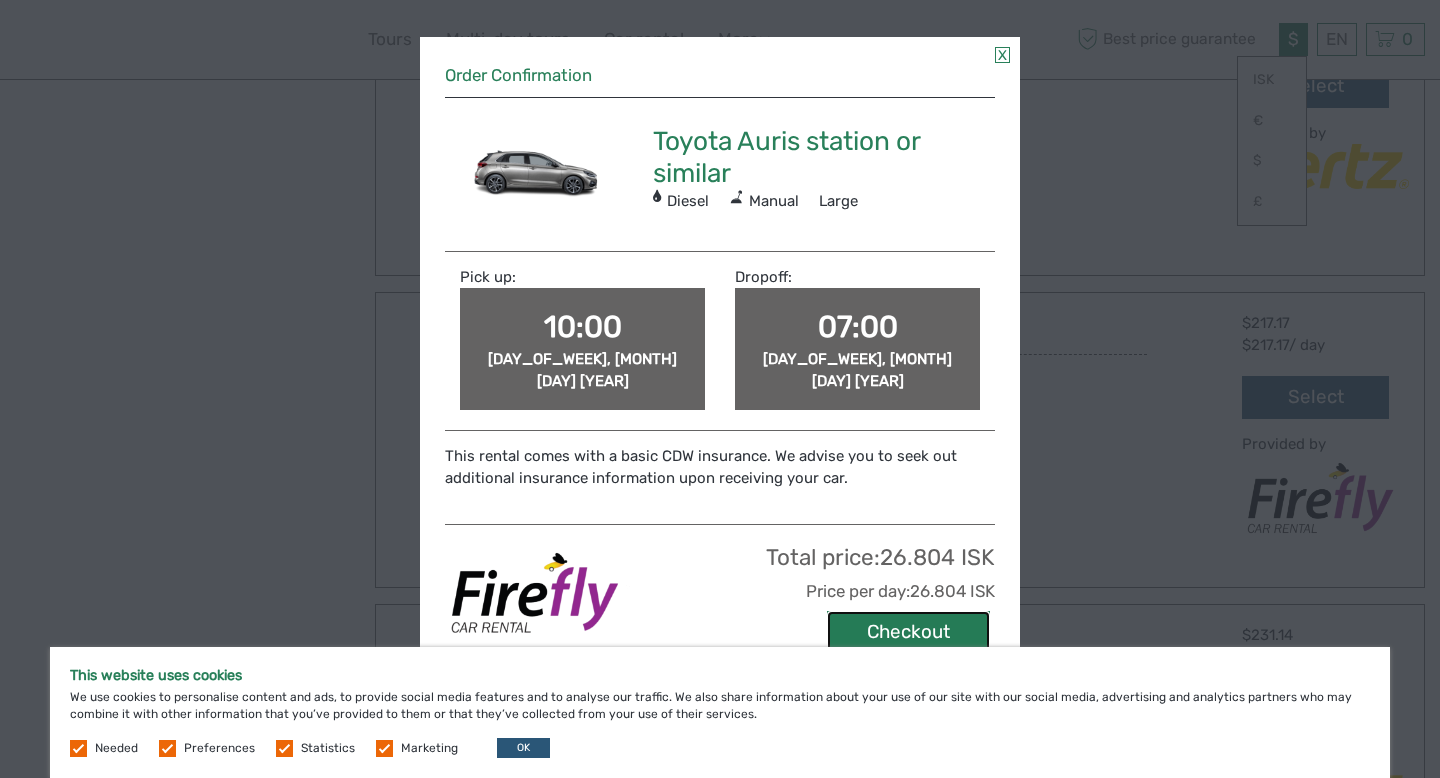 click on "Checkout" at bounding box center [908, 632] 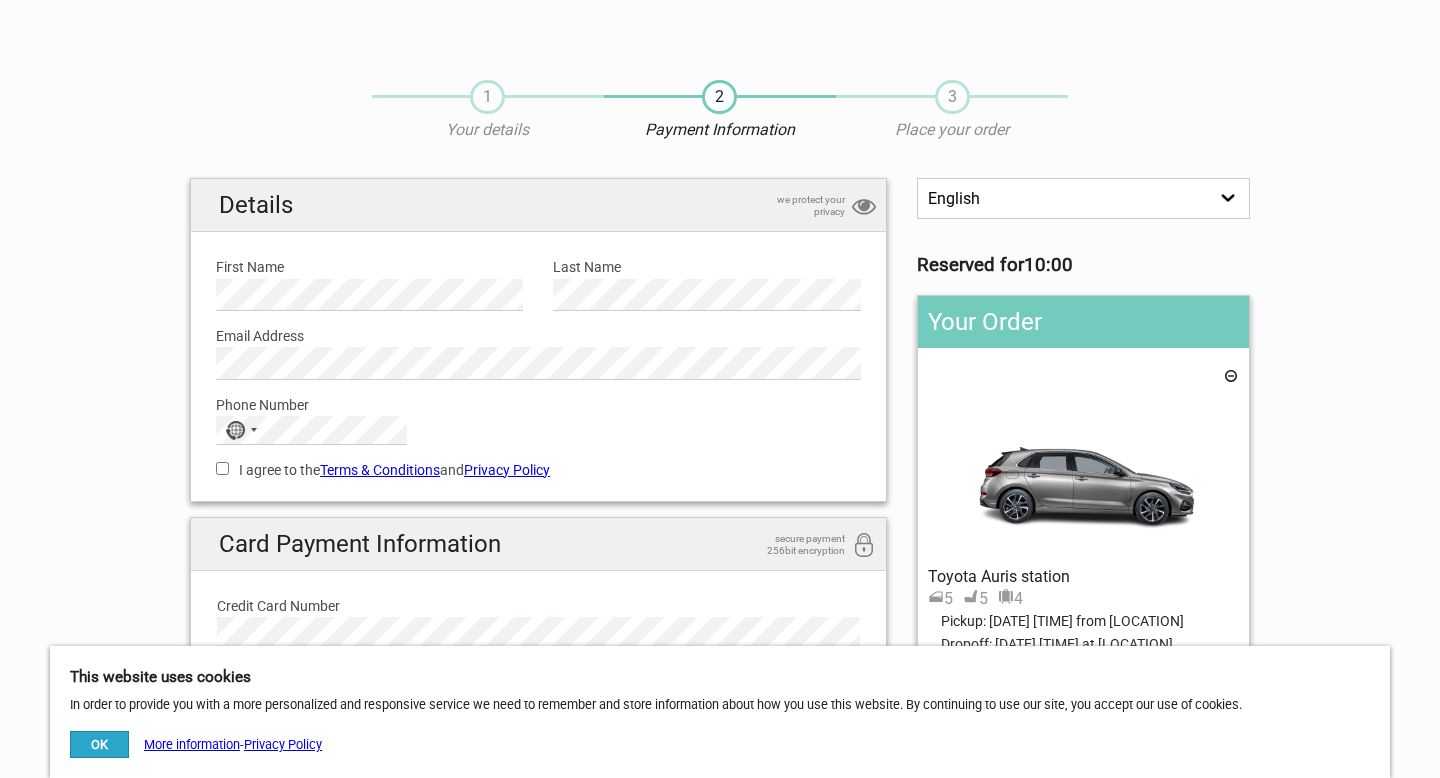 scroll, scrollTop: 0, scrollLeft: 0, axis: both 